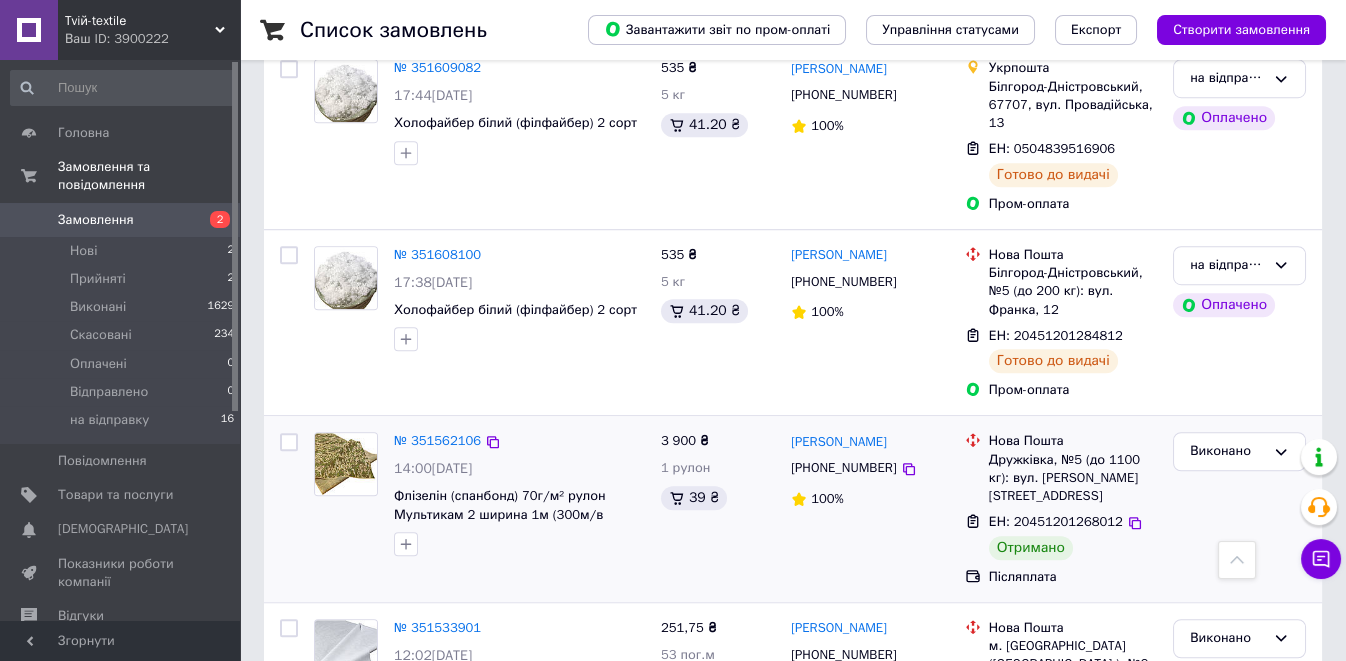 scroll, scrollTop: 3743, scrollLeft: 0, axis: vertical 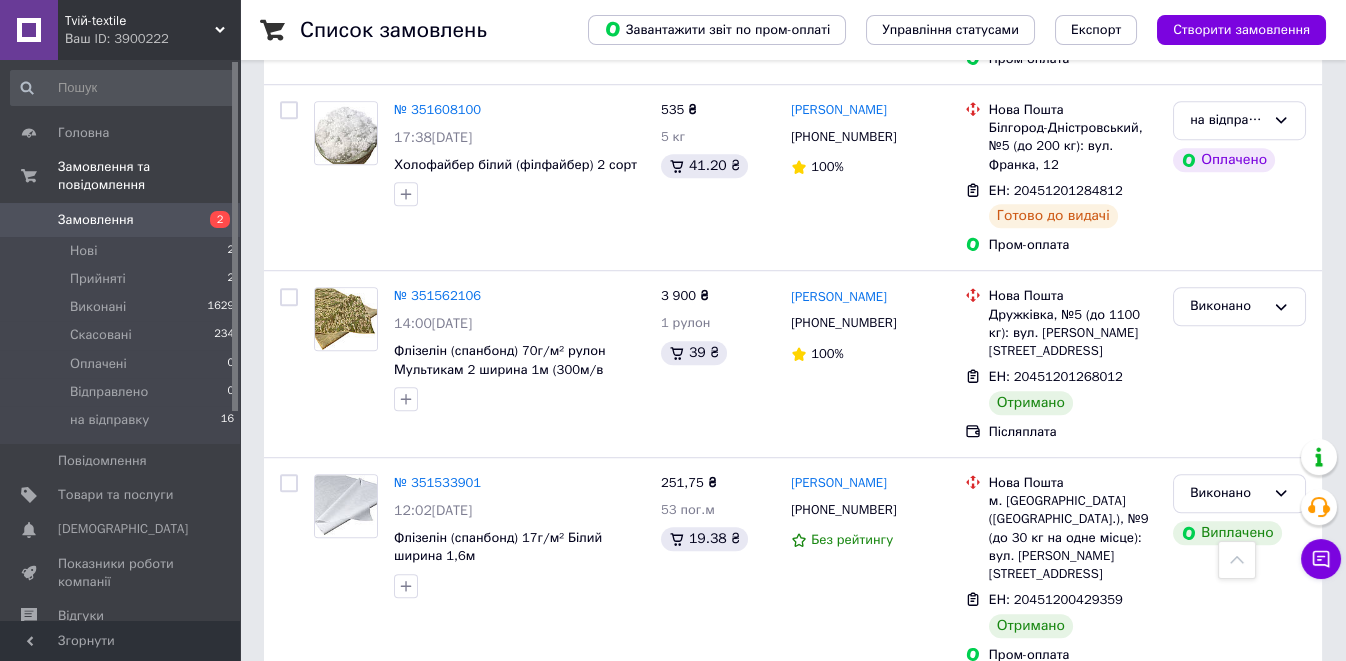 click on "2" at bounding box center (327, 911) 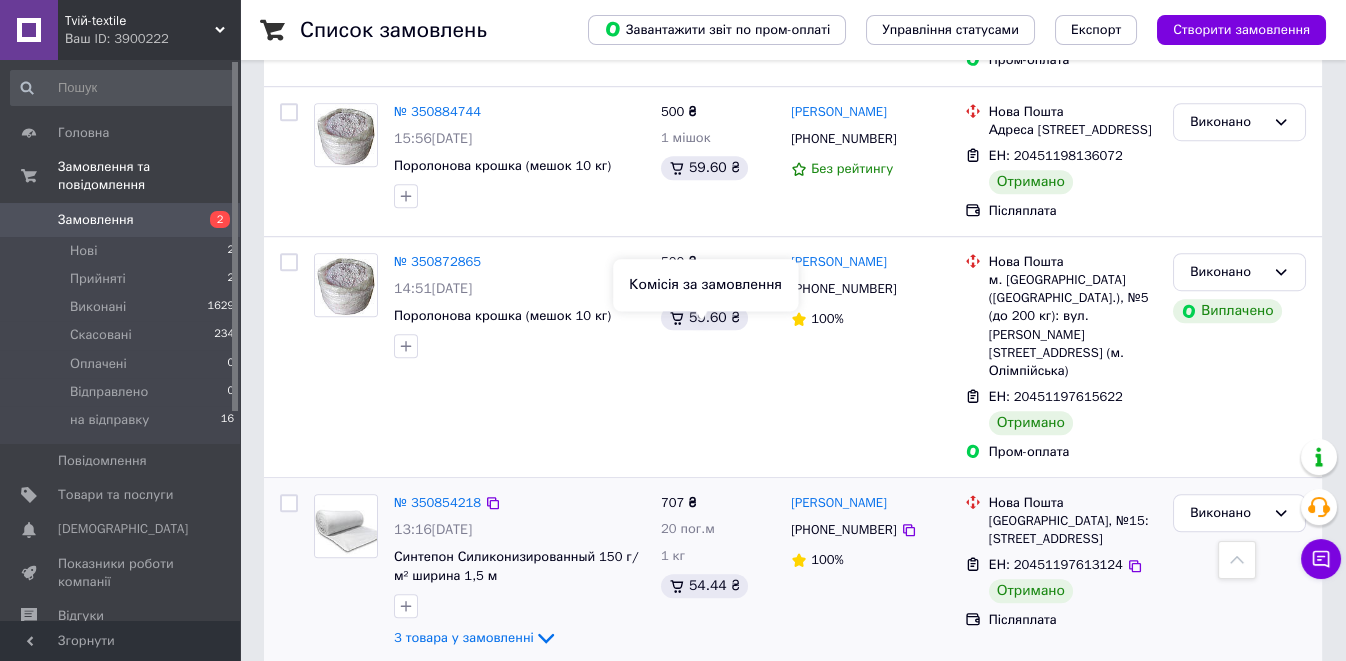 scroll, scrollTop: 3641, scrollLeft: 0, axis: vertical 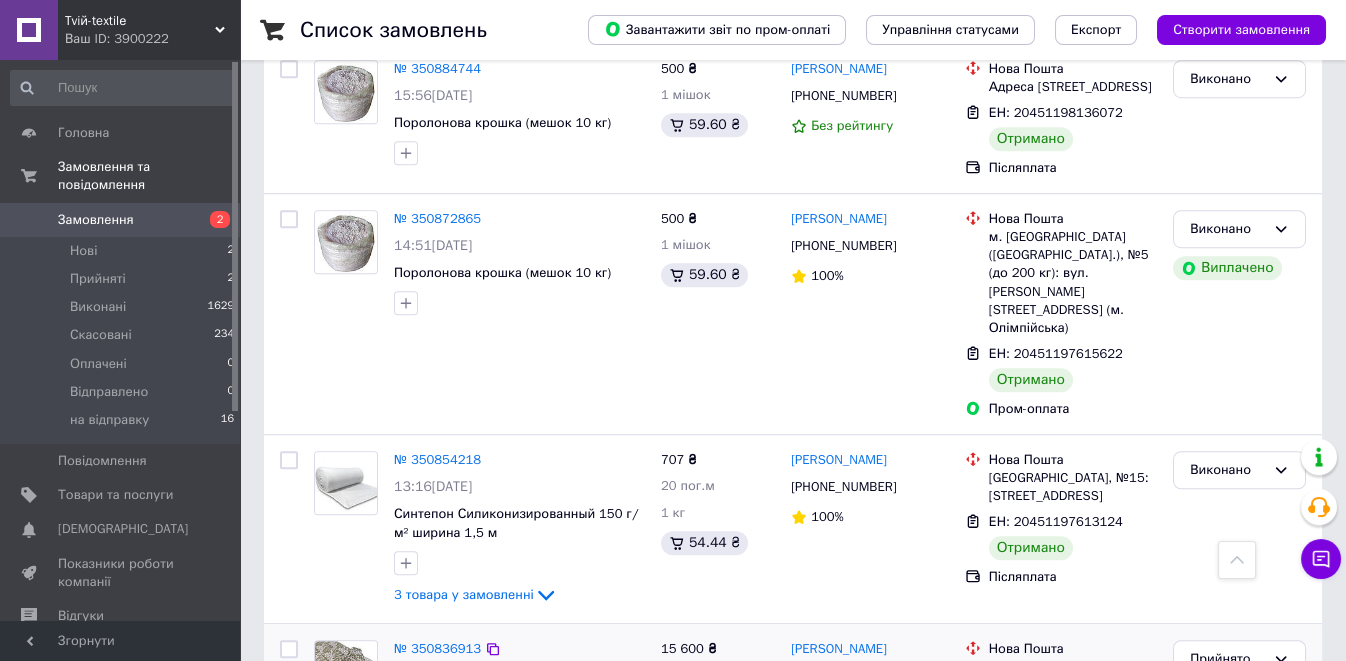 click 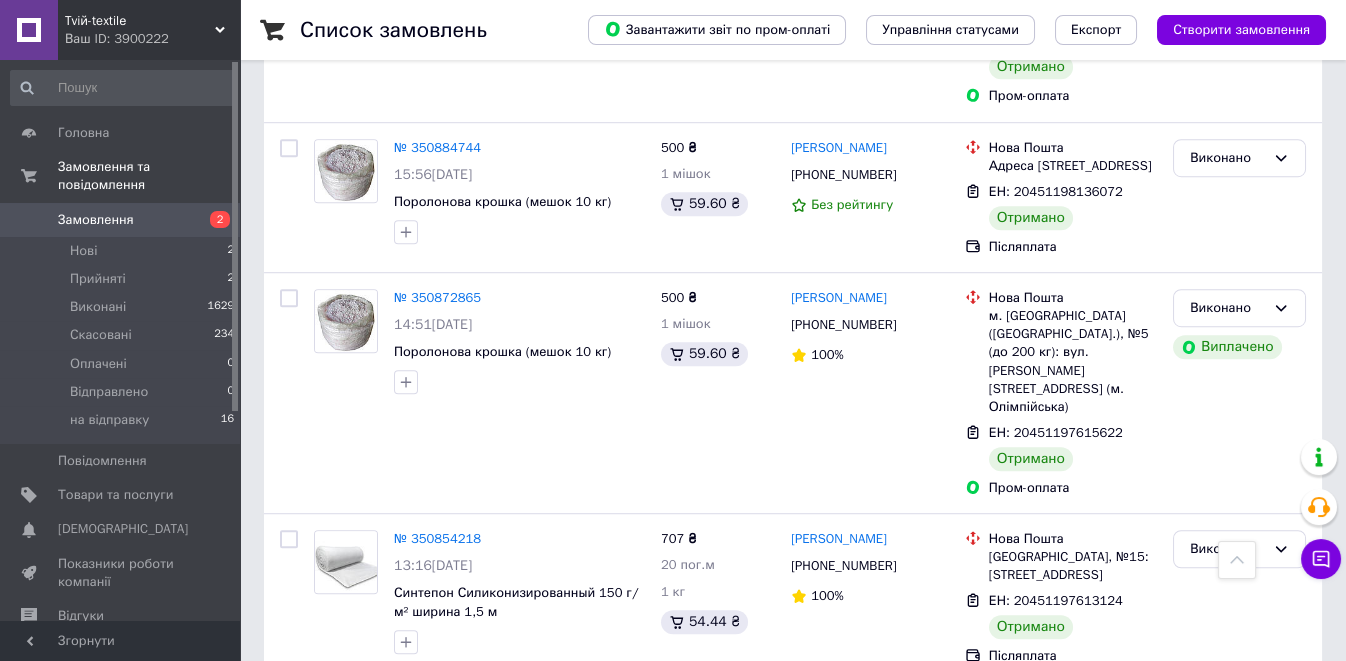scroll, scrollTop: 3641, scrollLeft: 0, axis: vertical 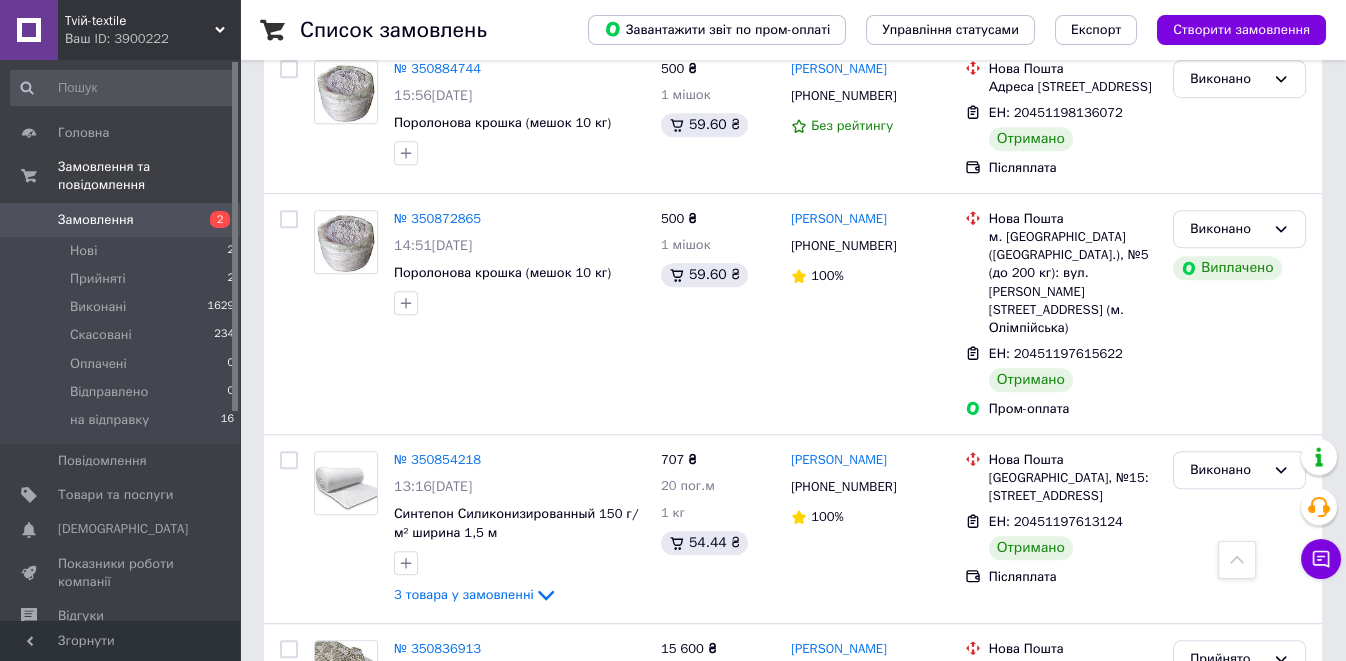 click on "Попередня 1 2 3 4 ... 95 Наступна по 20 позицій по 20 позицій по 50 позицій по 100 позицій" at bounding box center (793, 872) 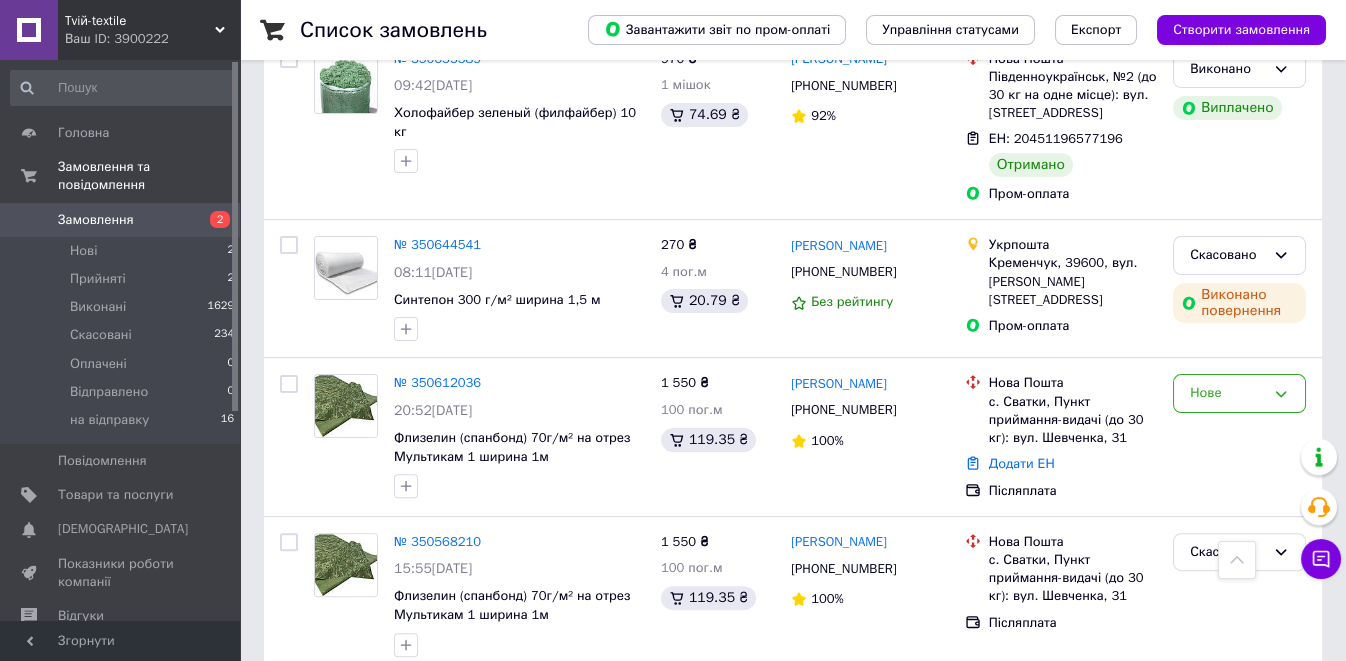 scroll, scrollTop: 1888, scrollLeft: 0, axis: vertical 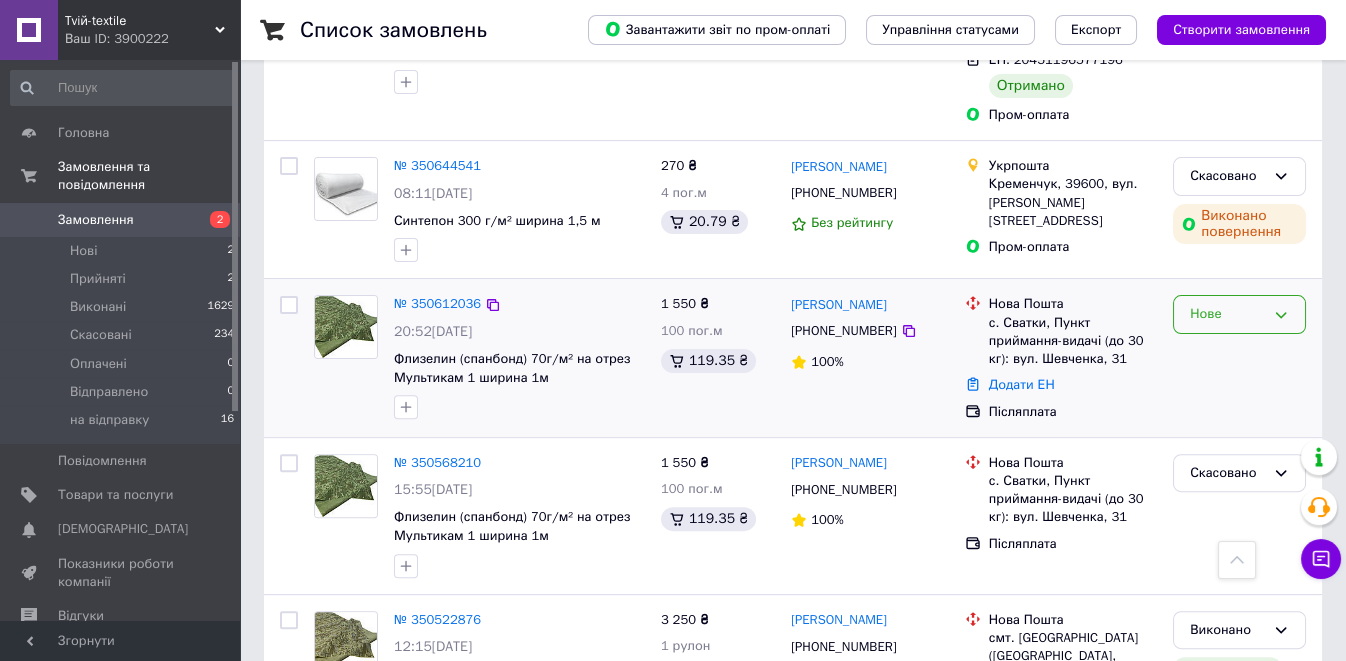 click on "Нове" at bounding box center (1227, 314) 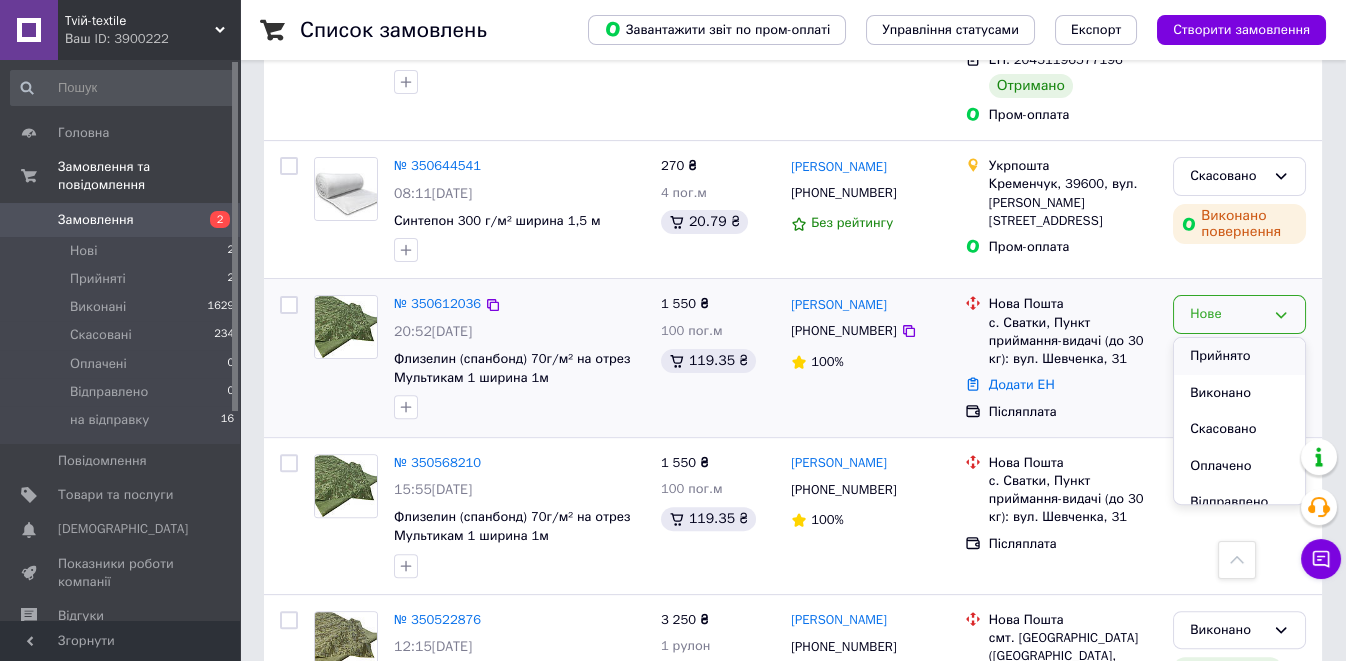 click on "Прийнято" at bounding box center [1239, 356] 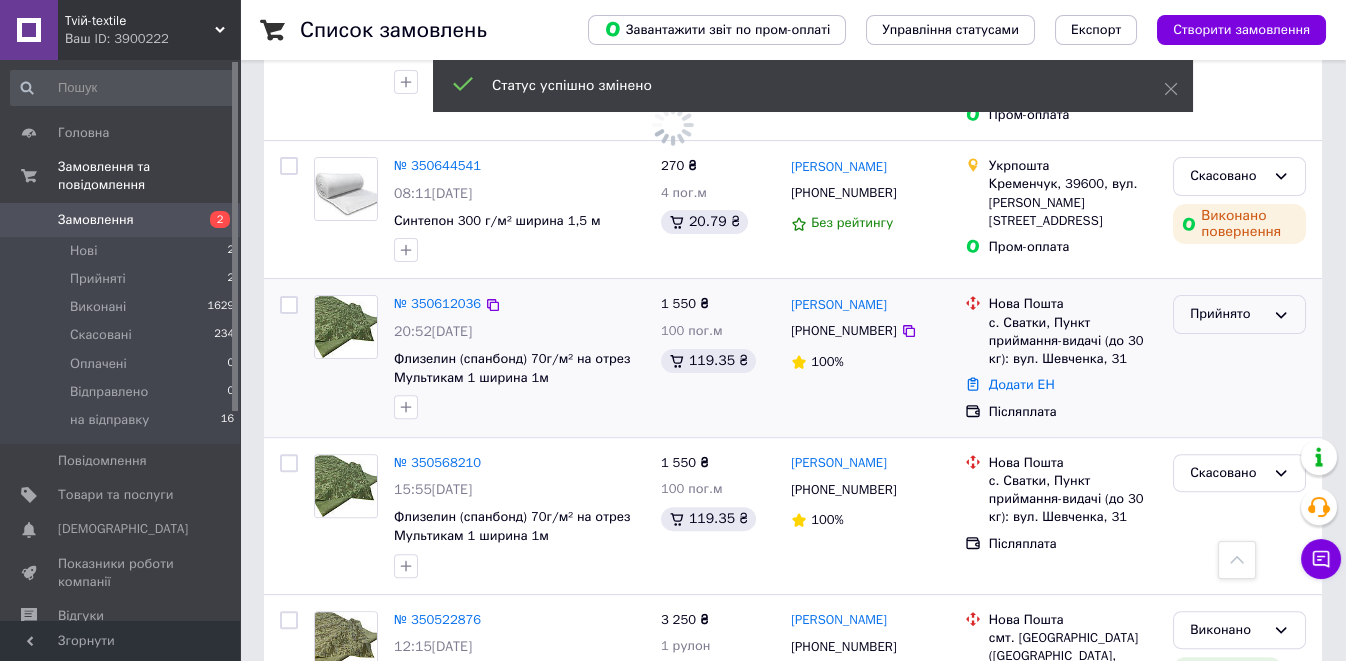 click on "Прийнято" at bounding box center [1239, 314] 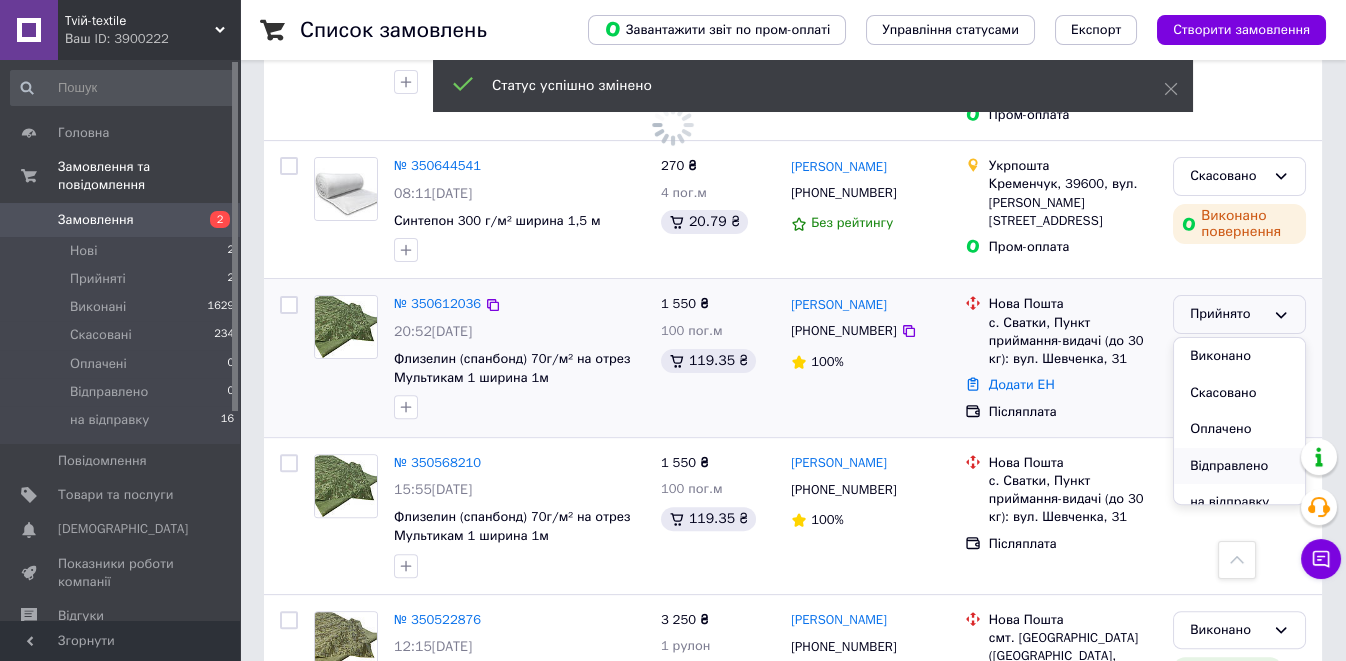 scroll, scrollTop: 17, scrollLeft: 0, axis: vertical 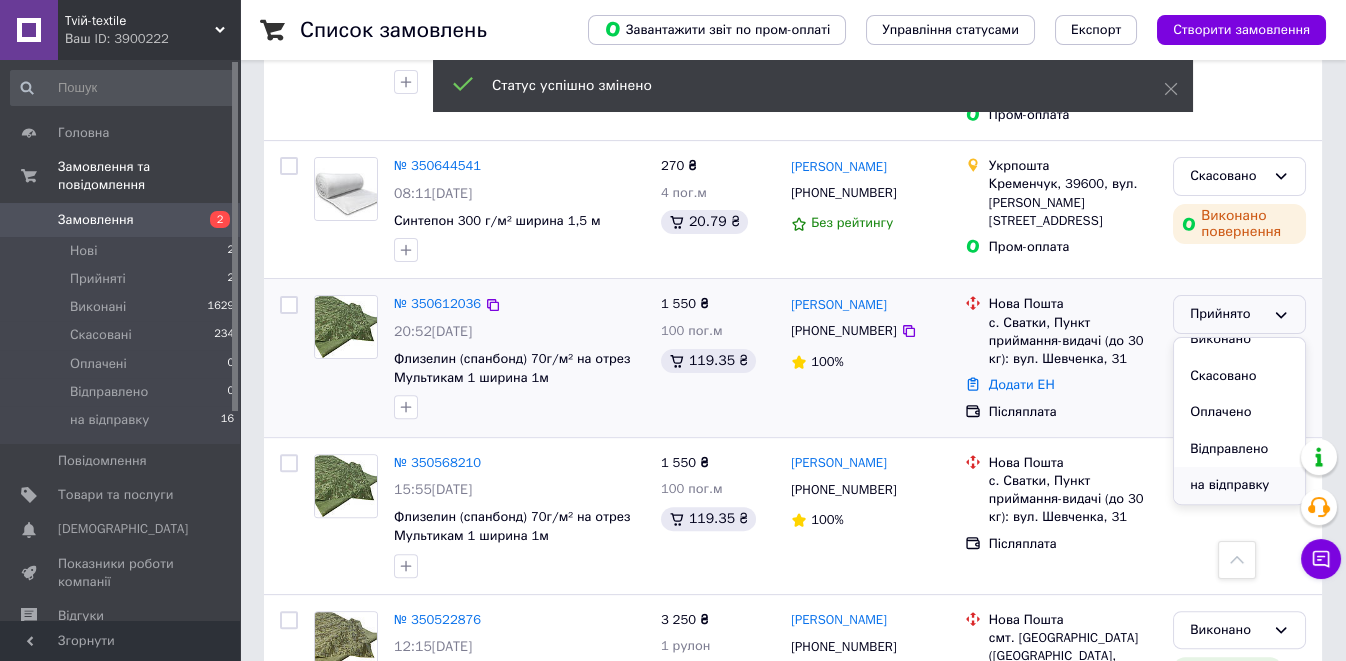 click on "на відправку" at bounding box center (1239, 485) 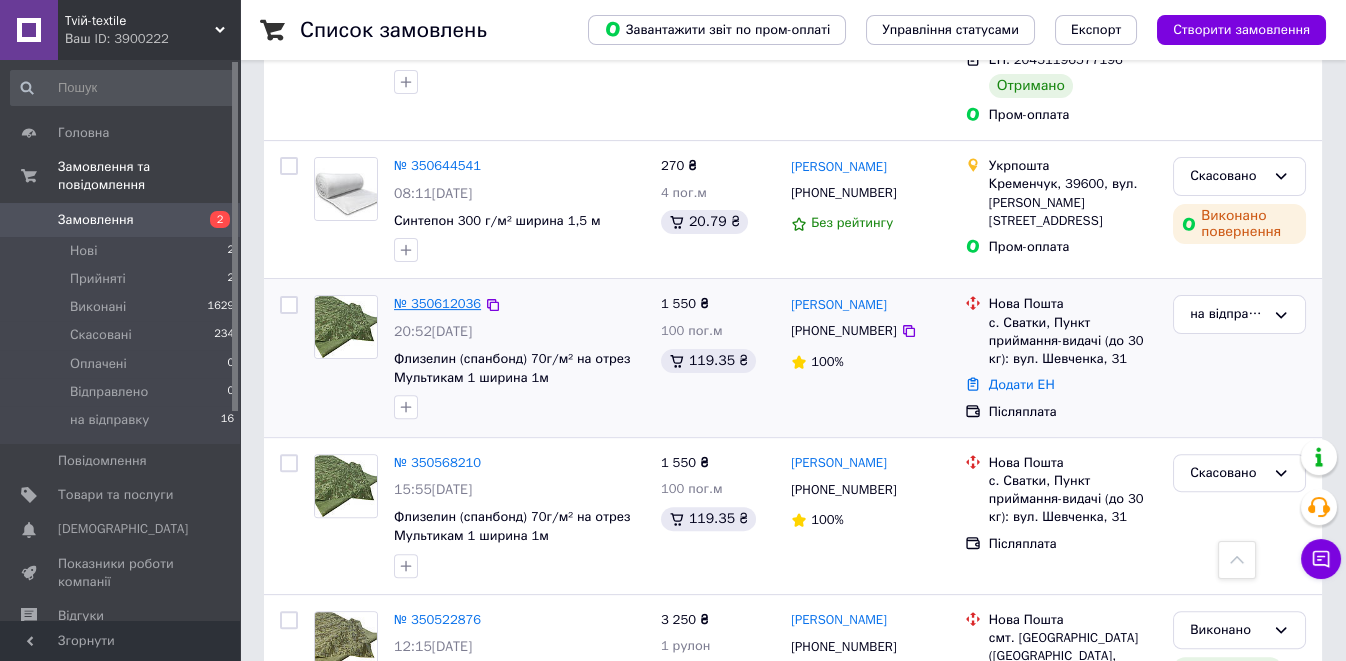 click on "№ 350612036" at bounding box center [437, 303] 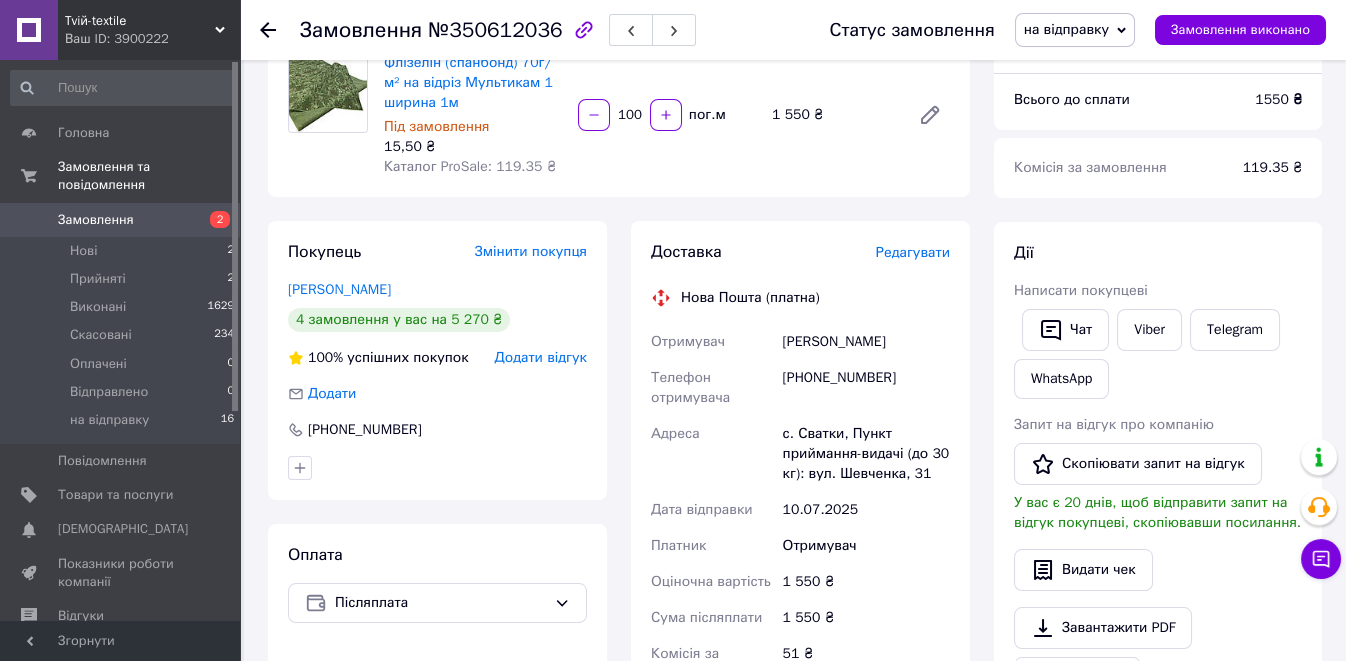 scroll, scrollTop: 333, scrollLeft: 0, axis: vertical 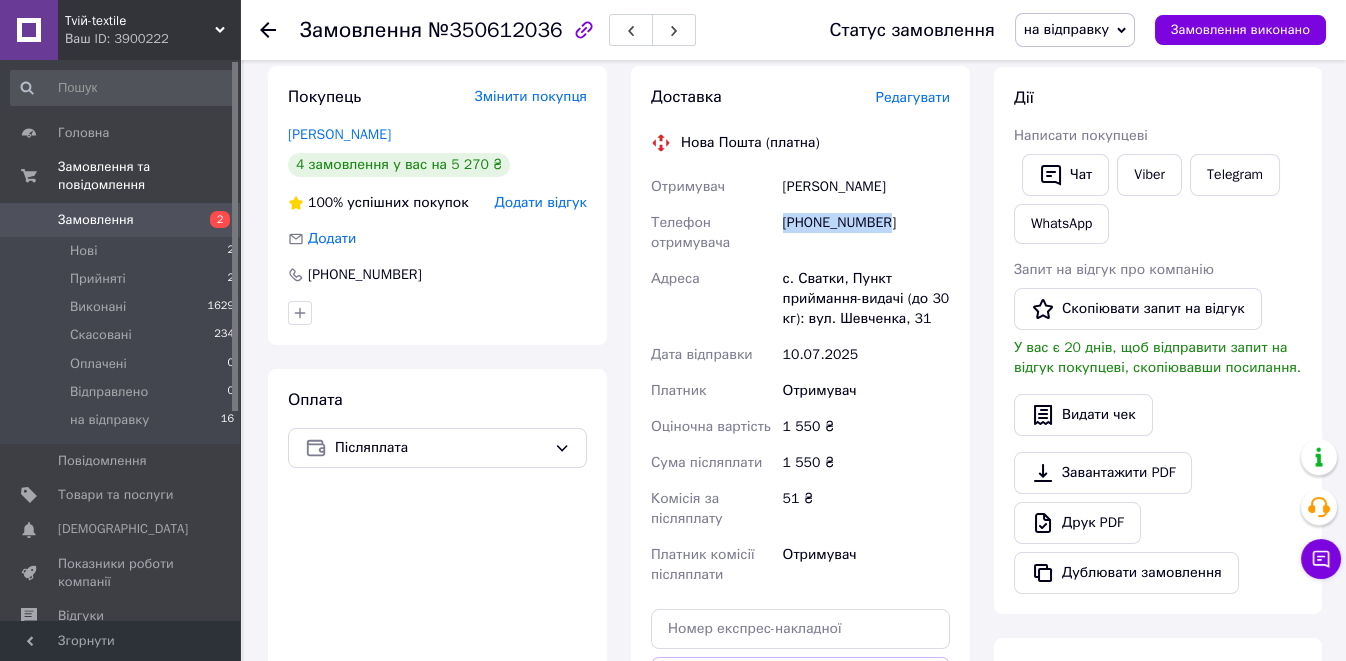 drag, startPoint x: 894, startPoint y: 228, endPoint x: 786, endPoint y: 229, distance: 108.00463 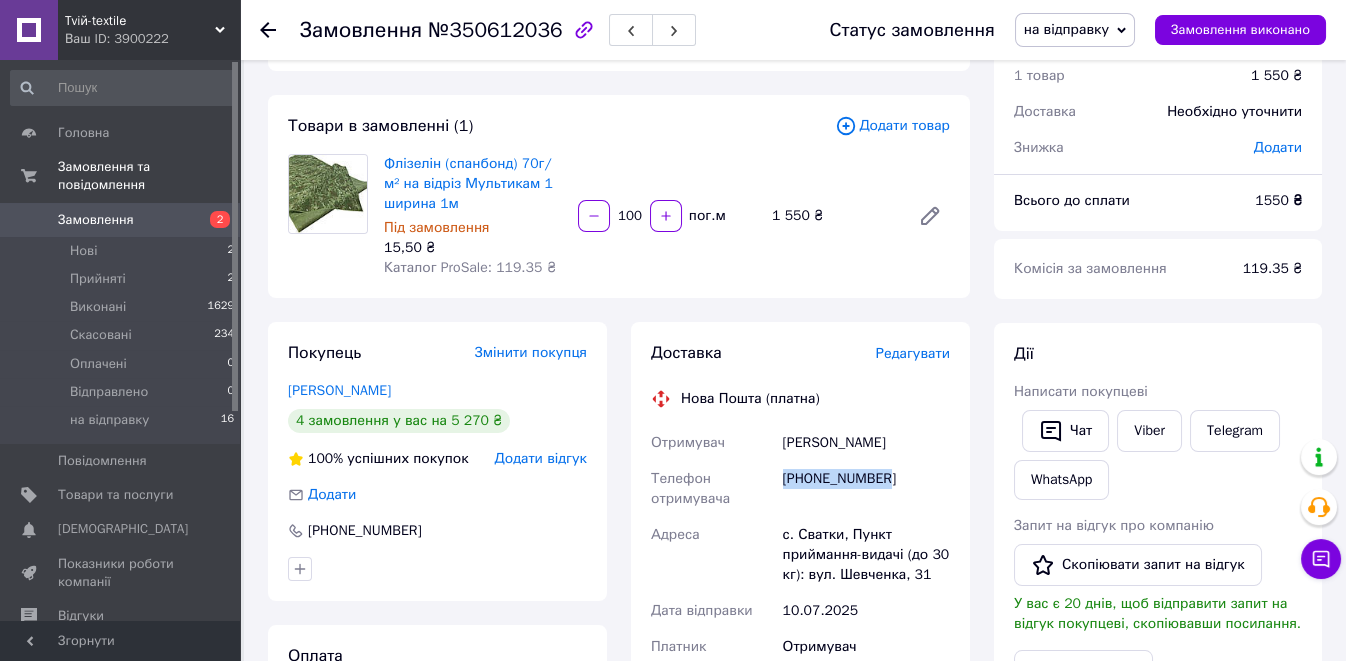 scroll, scrollTop: 111, scrollLeft: 0, axis: vertical 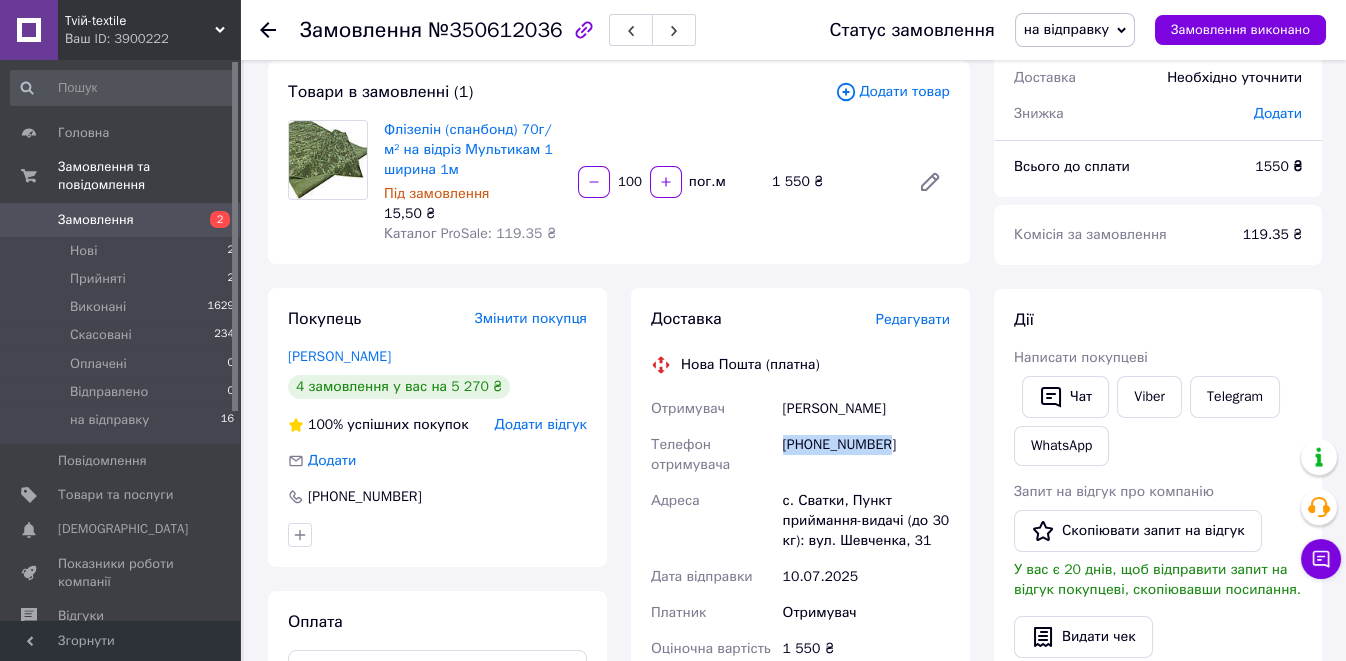 drag, startPoint x: 862, startPoint y: 414, endPoint x: 783, endPoint y: 420, distance: 79.22752 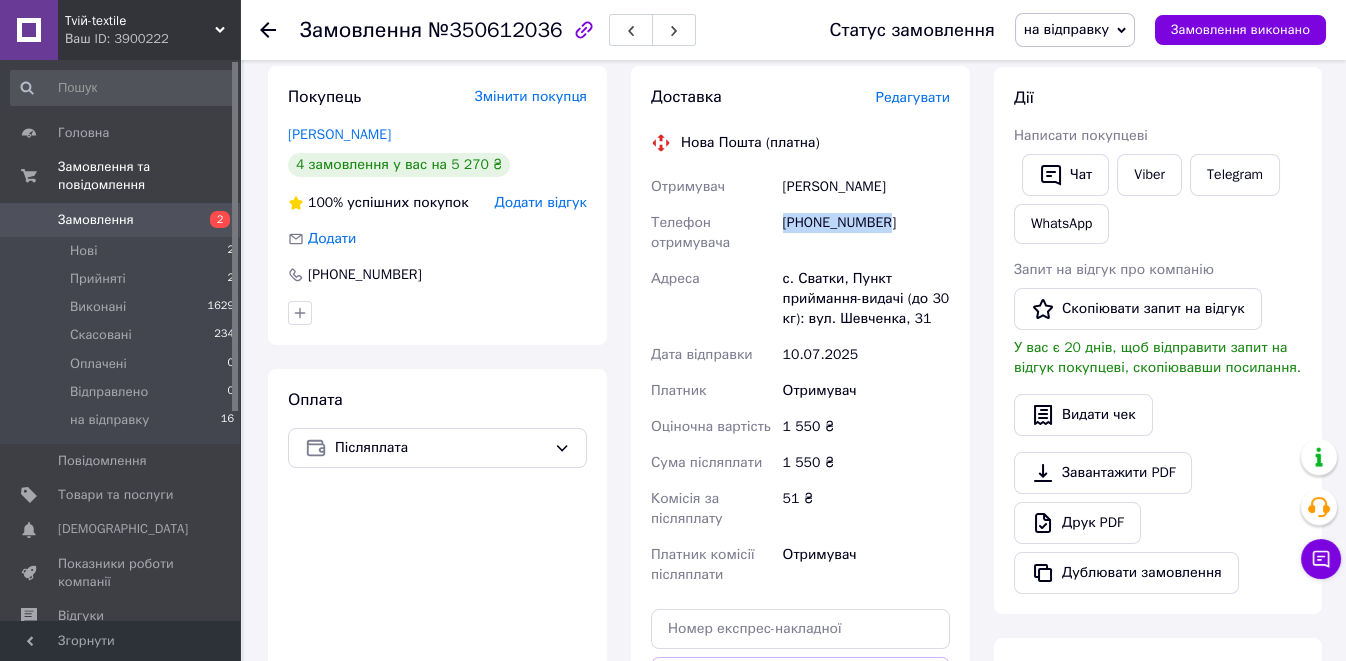 scroll, scrollTop: 444, scrollLeft: 0, axis: vertical 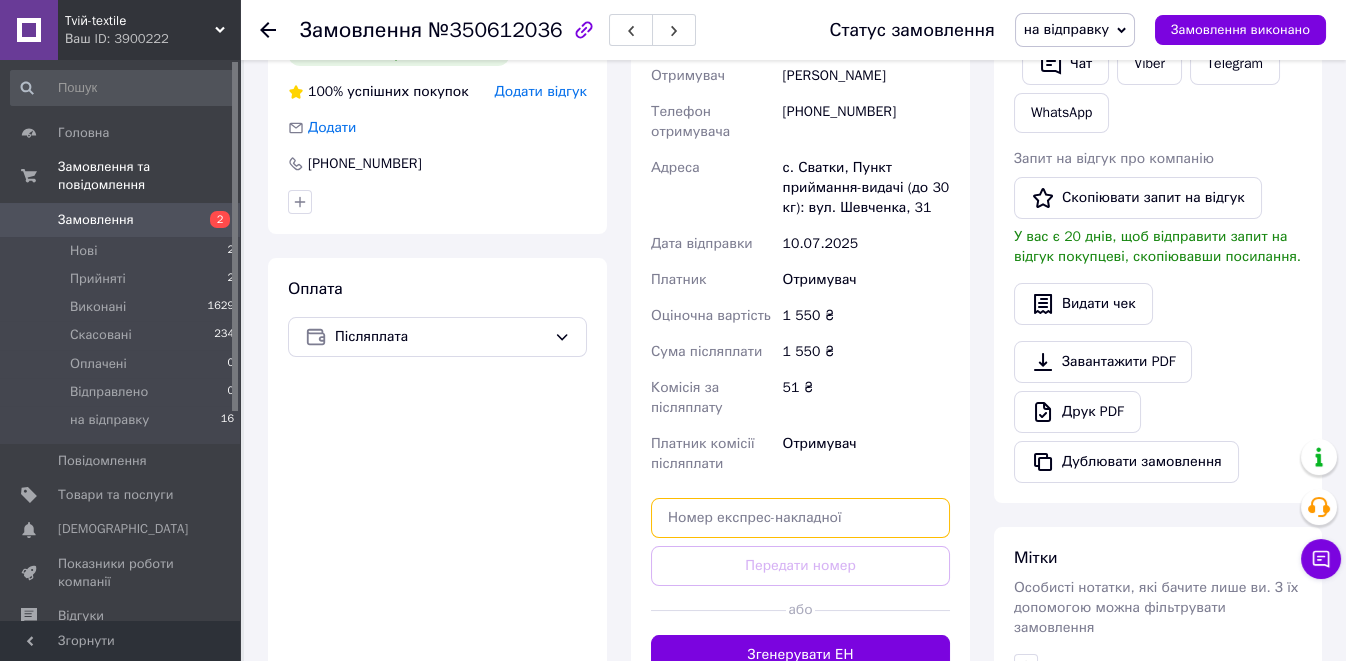 click at bounding box center (800, 518) 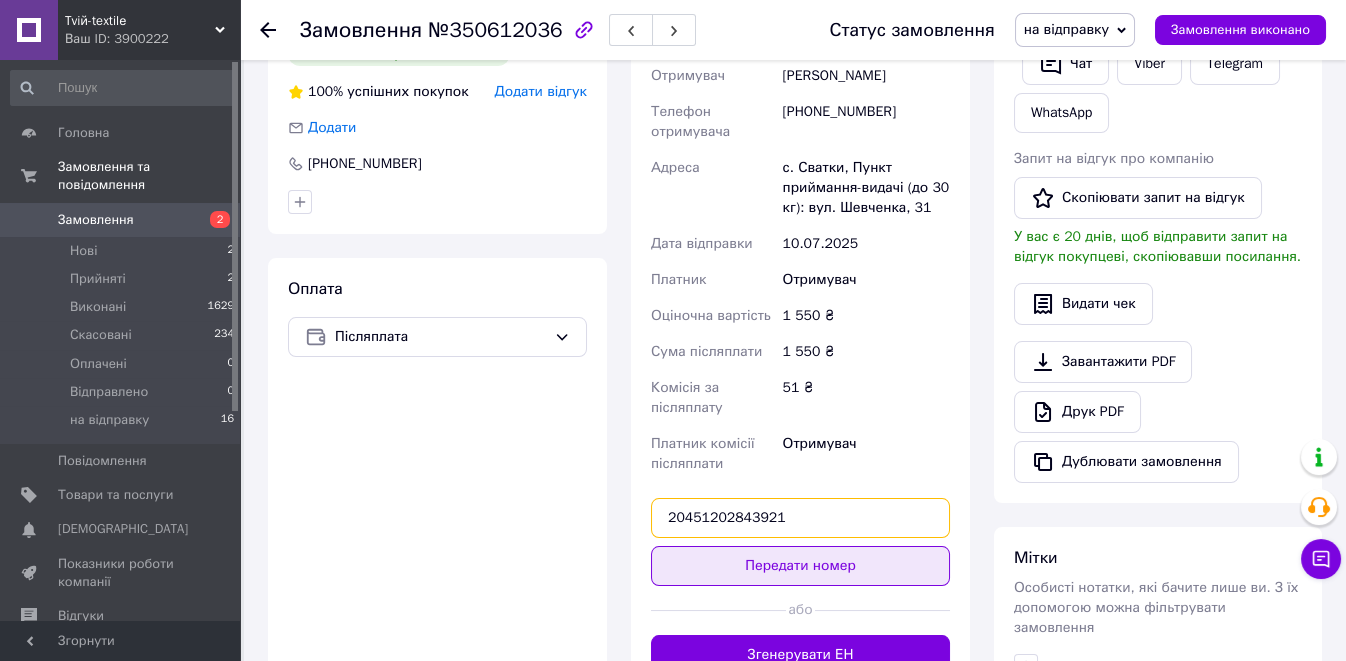 type on "20451202843921" 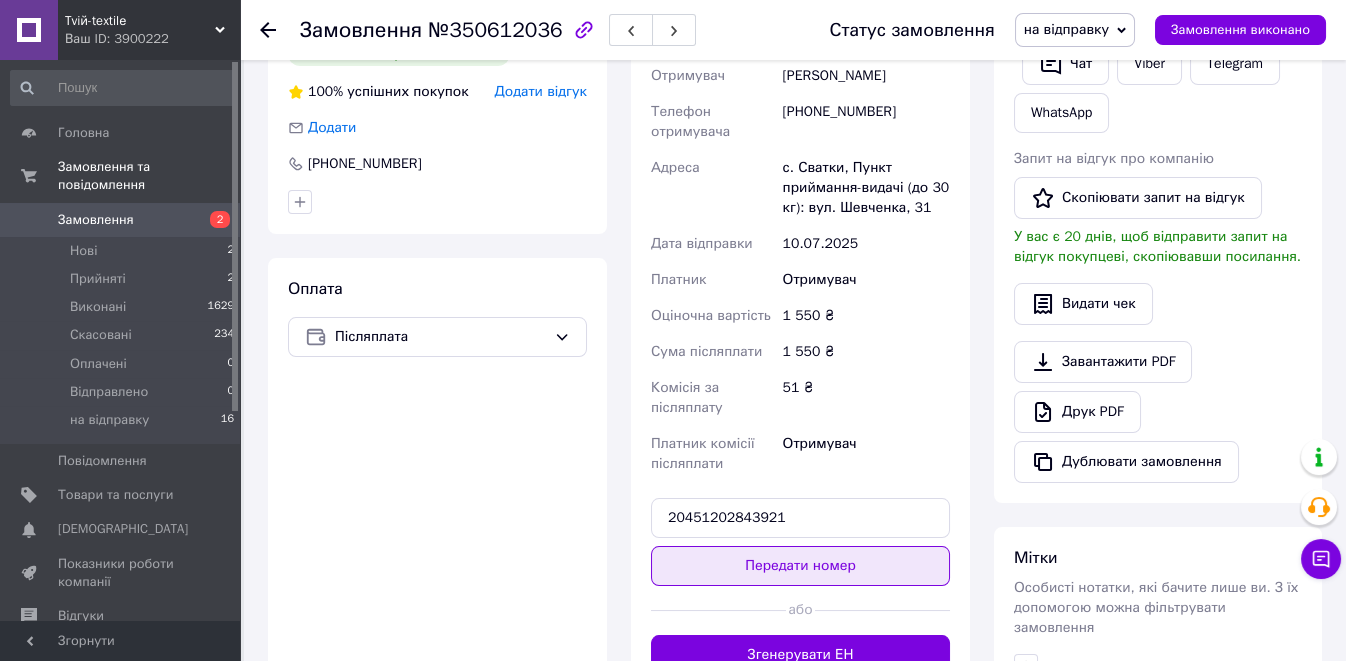 click on "Передати номер" at bounding box center (800, 566) 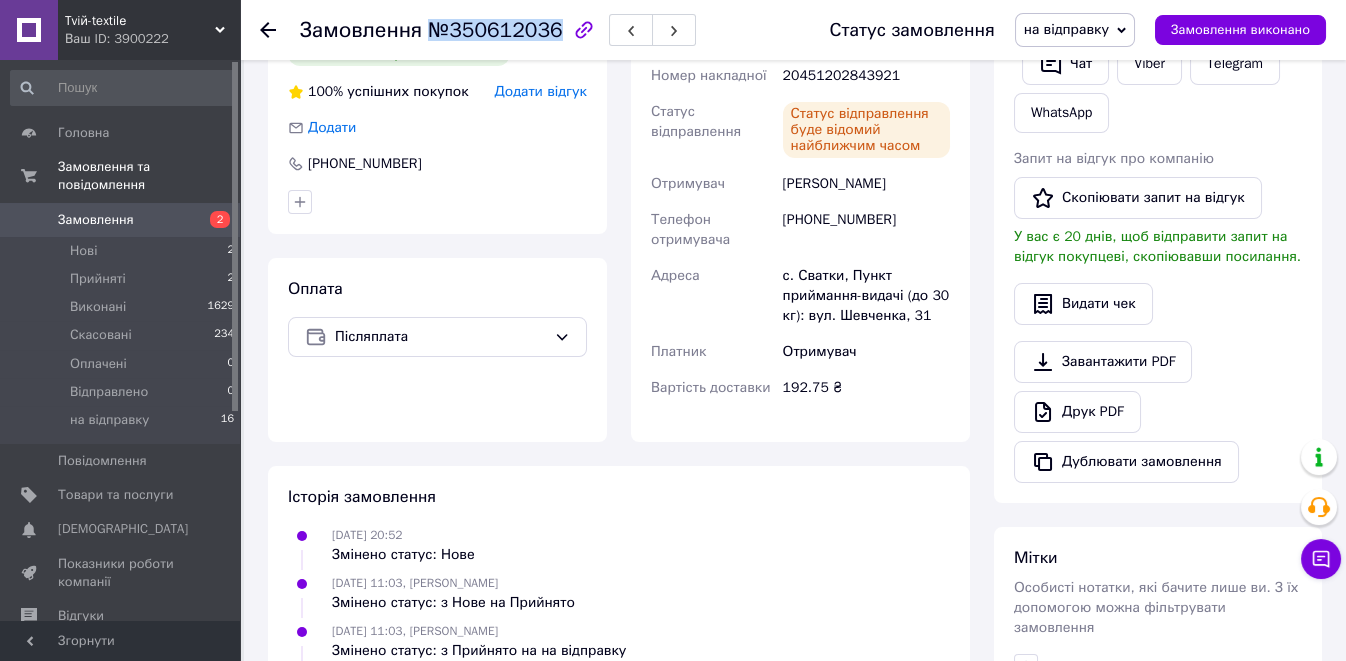 drag, startPoint x: 422, startPoint y: 34, endPoint x: 544, endPoint y: 34, distance: 122 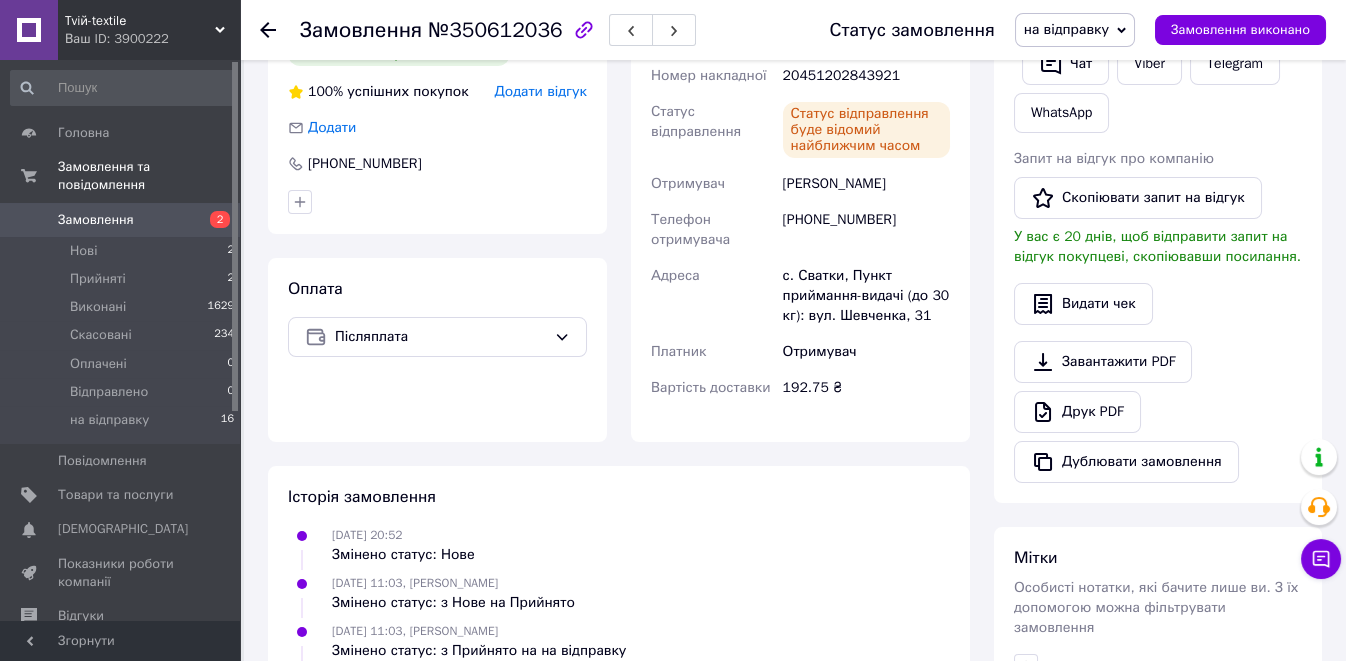 click 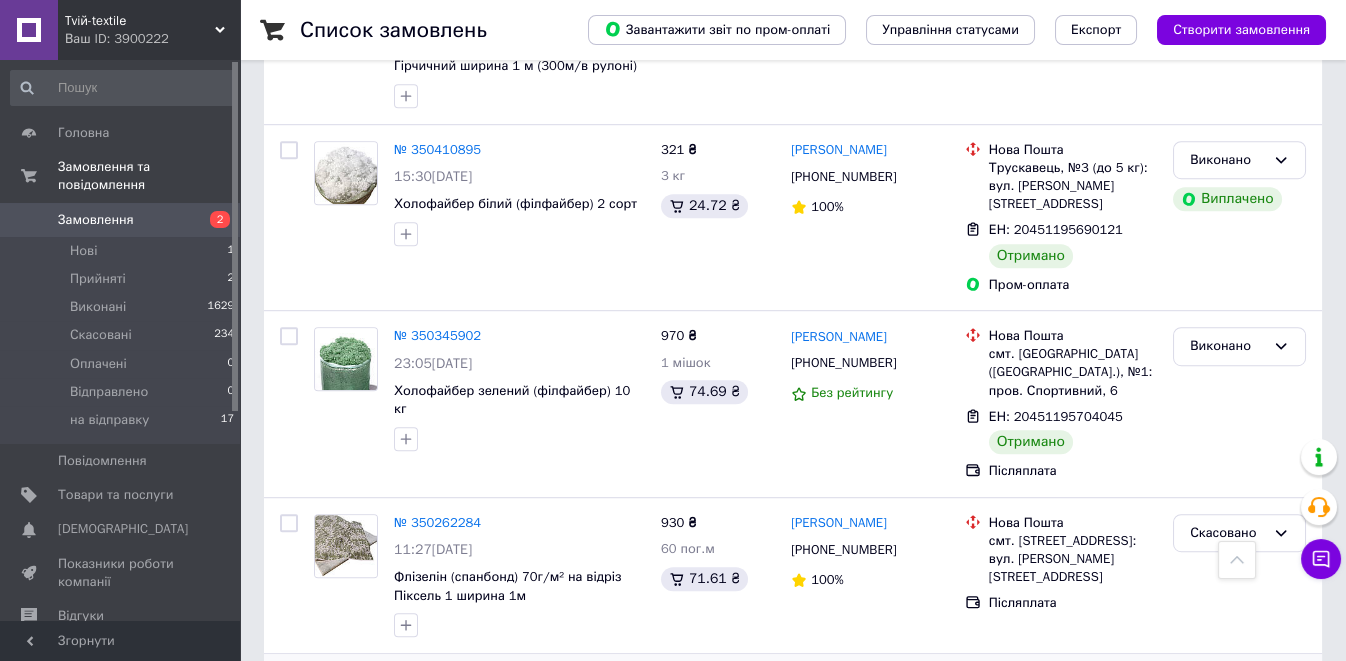 scroll, scrollTop: 3347, scrollLeft: 0, axis: vertical 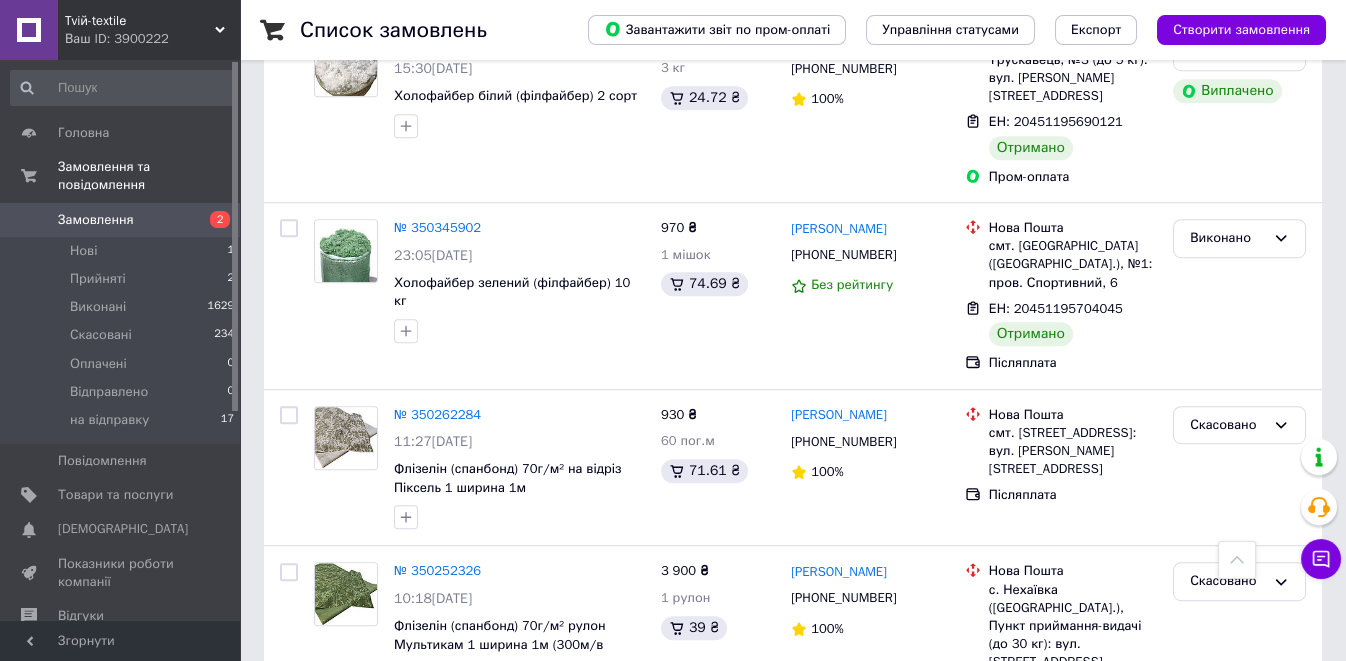 click on "2" at bounding box center (449, 759) 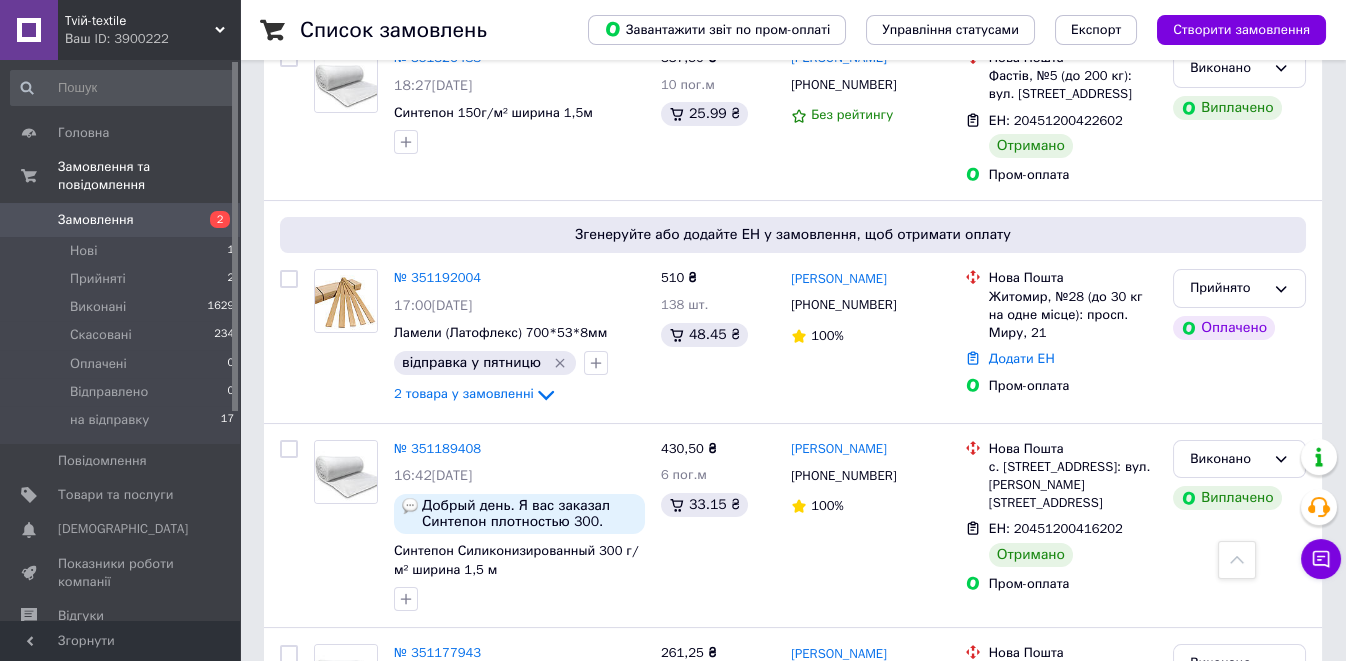 scroll, scrollTop: 1085, scrollLeft: 0, axis: vertical 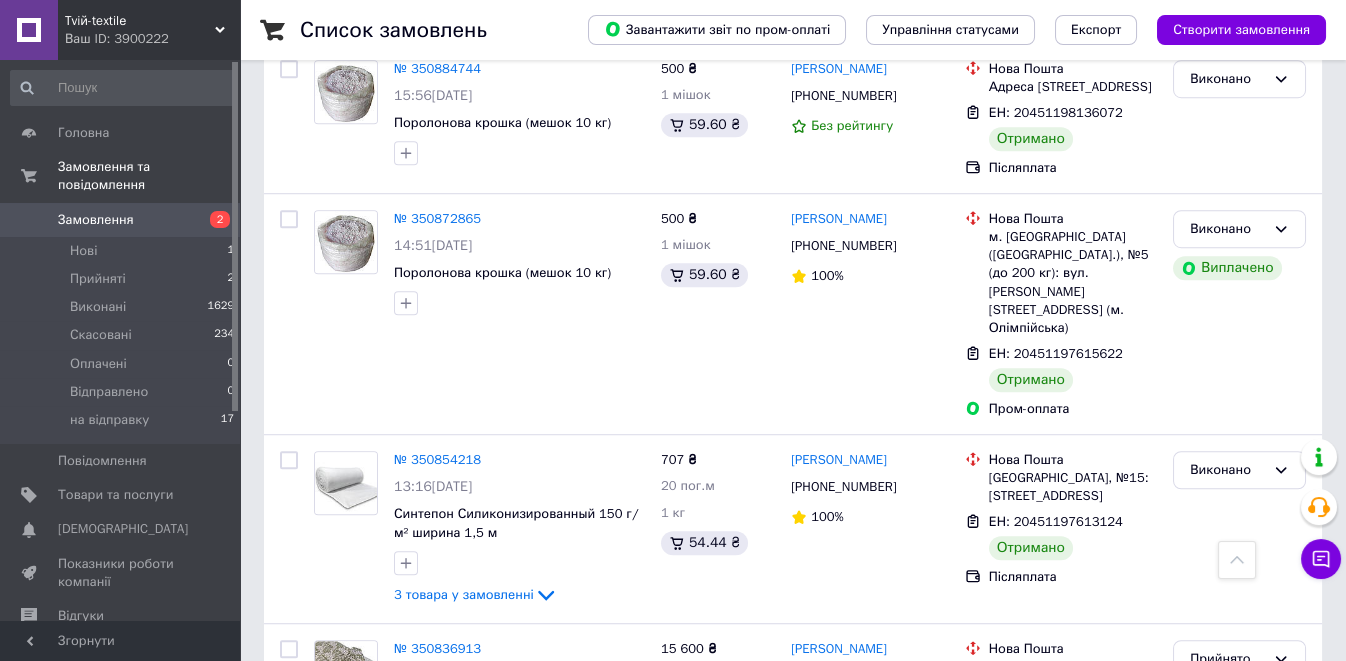 click on "1" at bounding box center (404, 872) 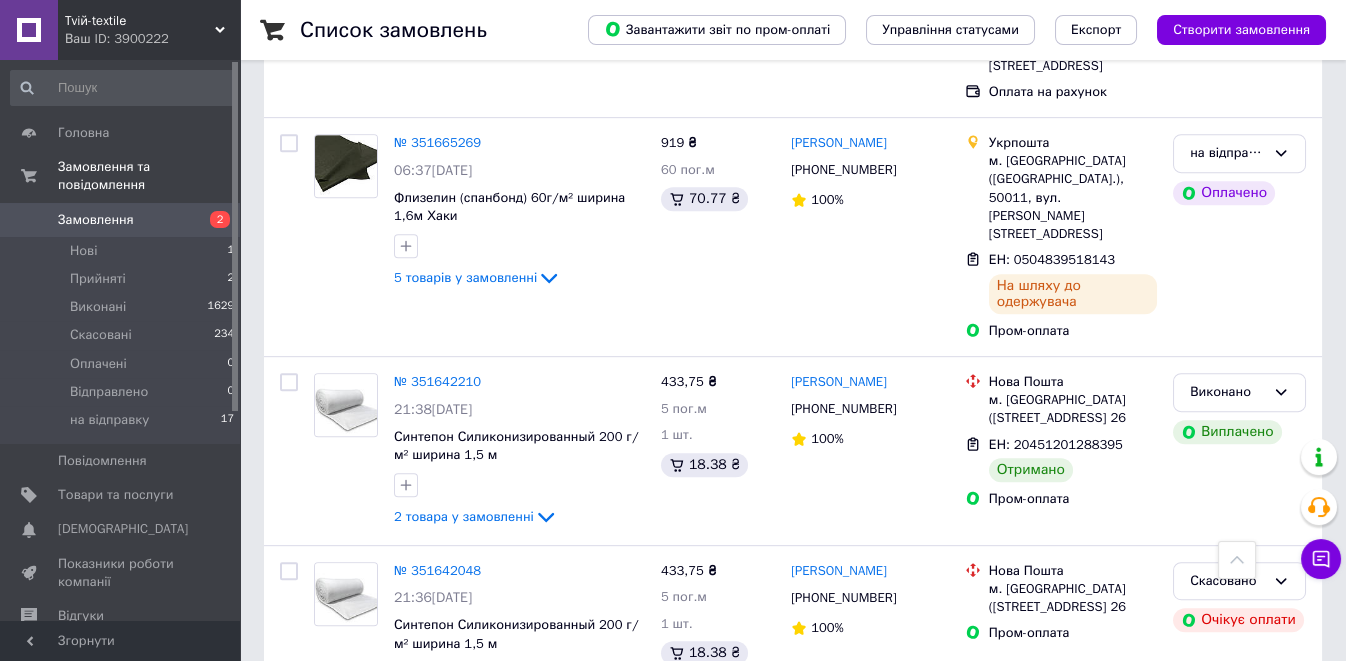 scroll, scrollTop: 3111, scrollLeft: 0, axis: vertical 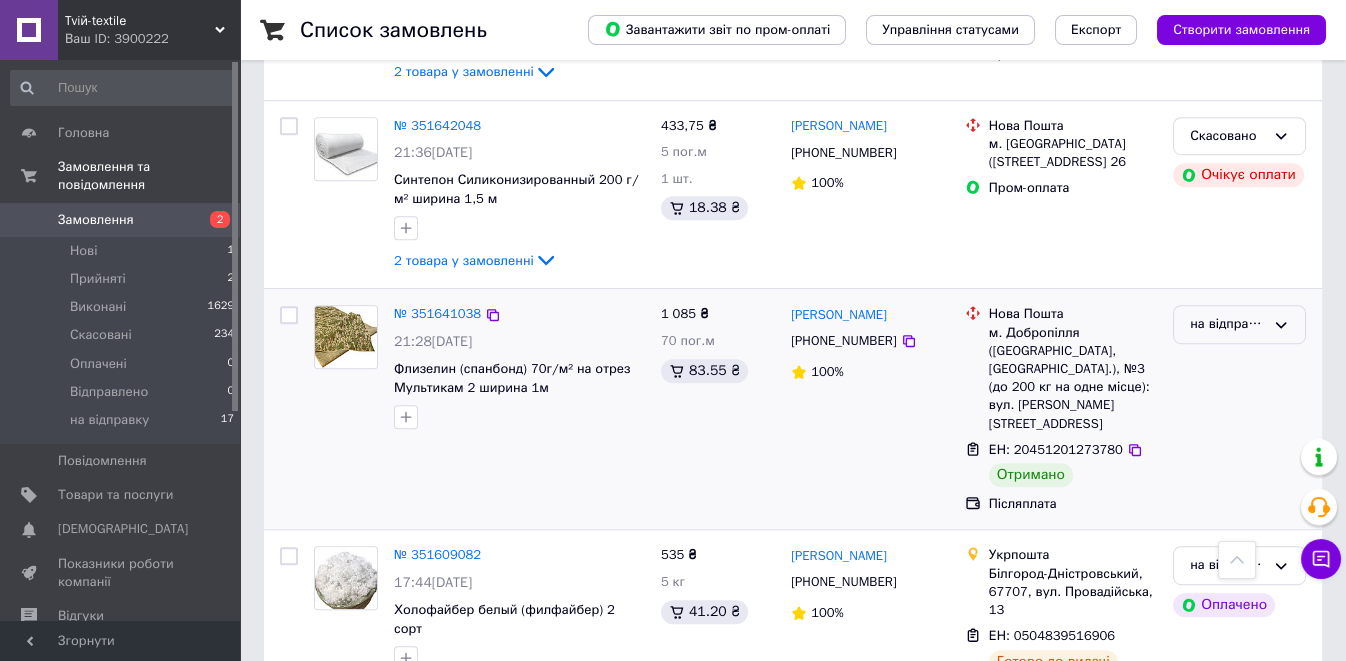 click on "на відправку" at bounding box center [1239, 324] 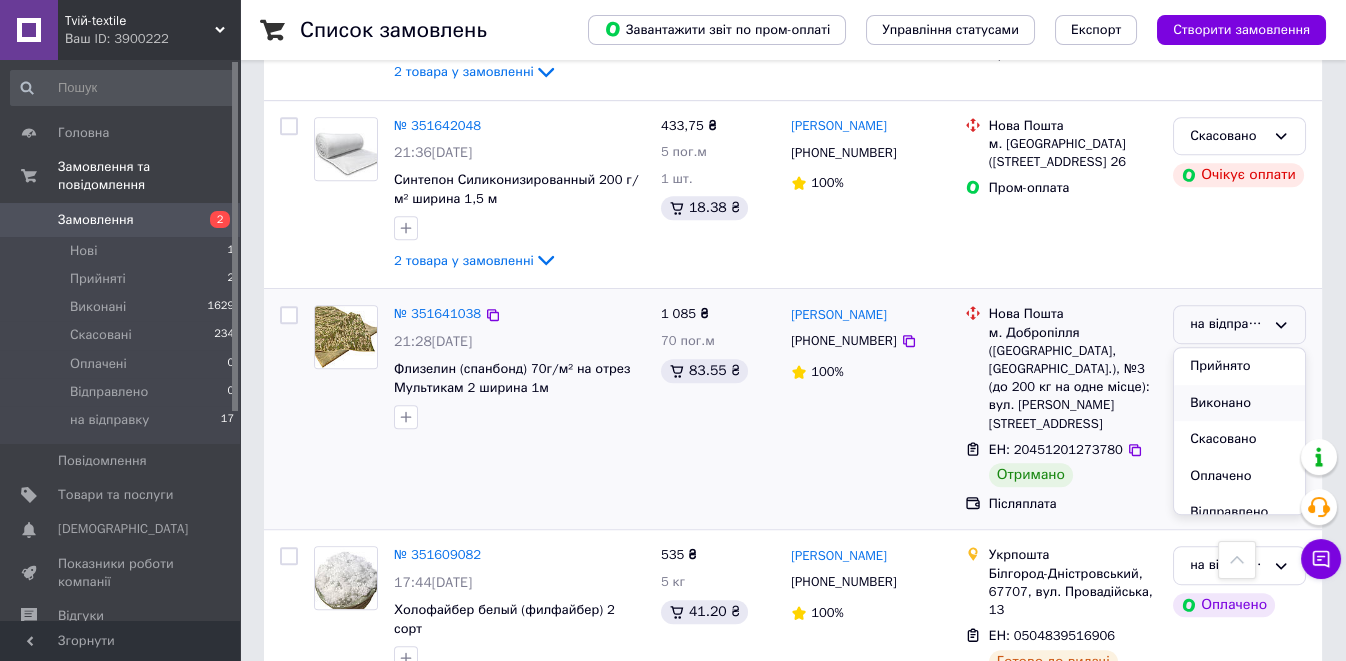 click on "Виконано" at bounding box center (1239, 403) 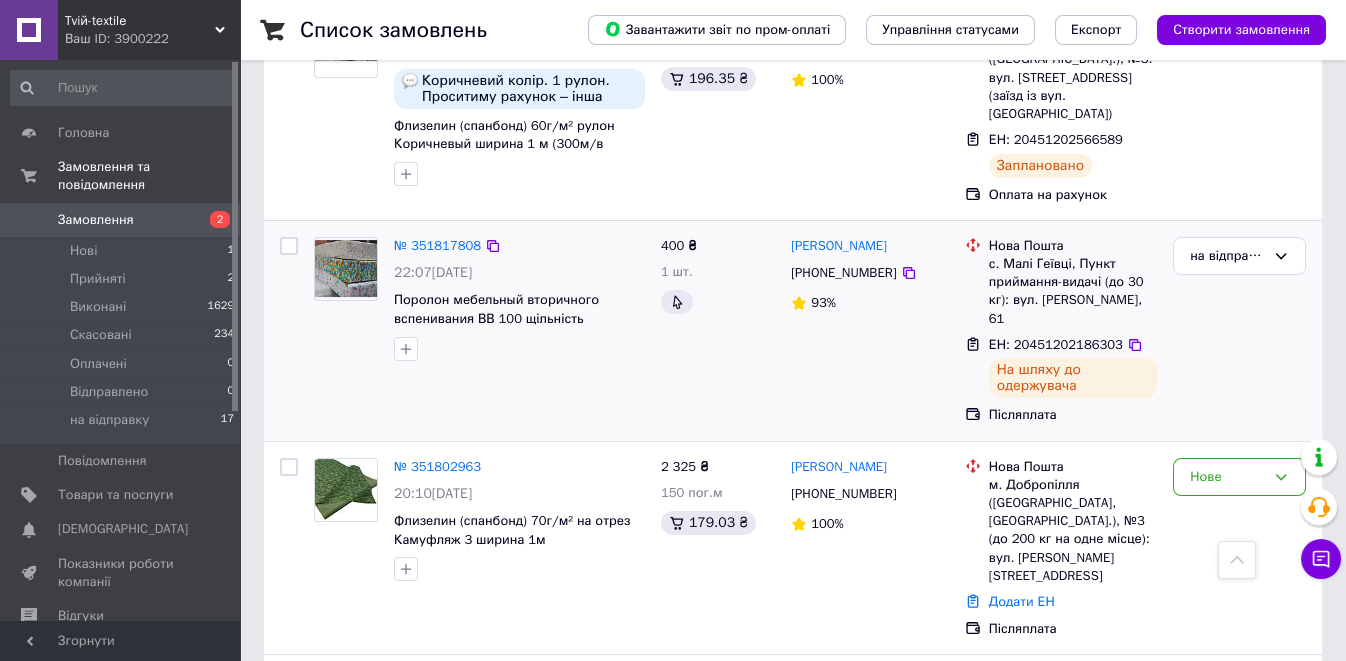 scroll, scrollTop: 1299, scrollLeft: 0, axis: vertical 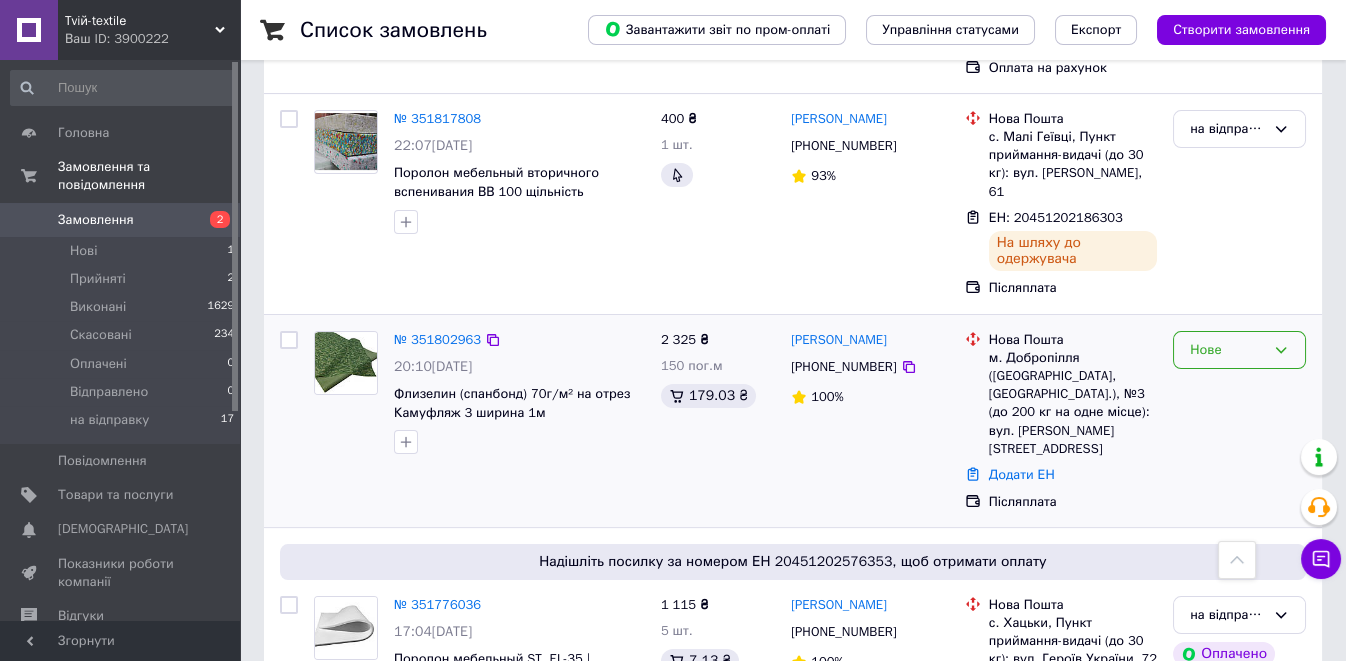 click on "Нове" at bounding box center (1227, 350) 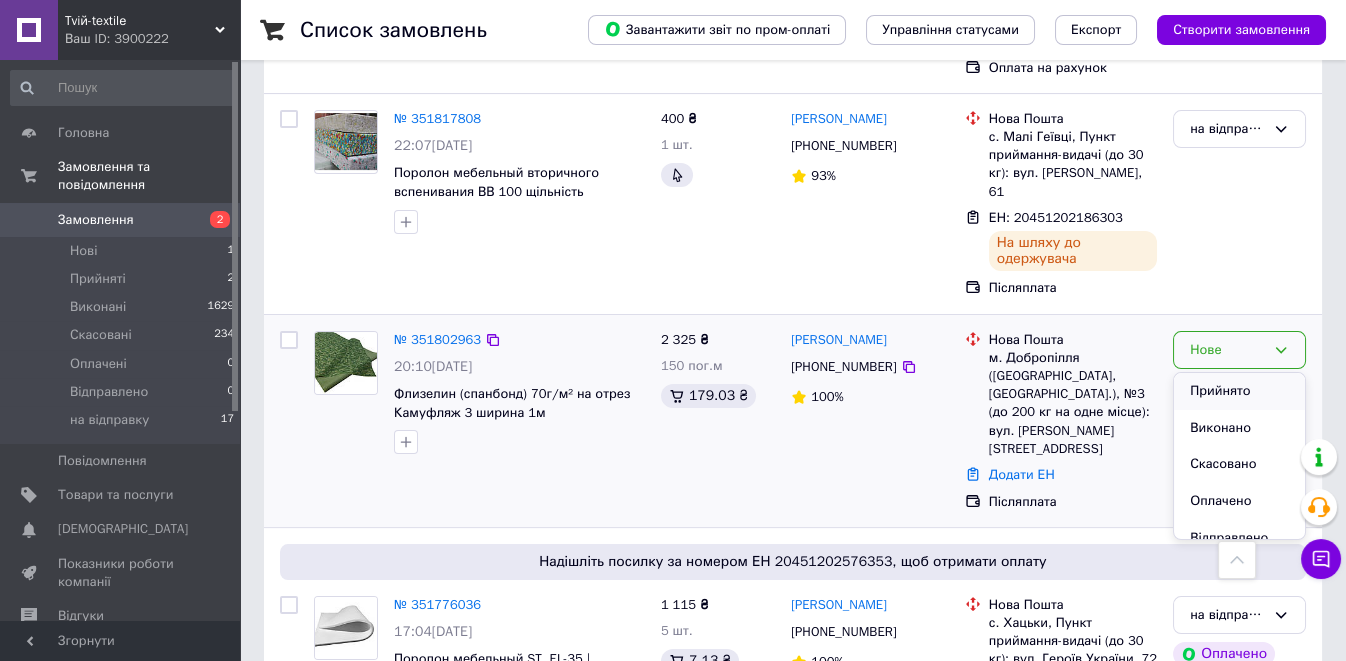 click on "Прийнято" at bounding box center (1239, 391) 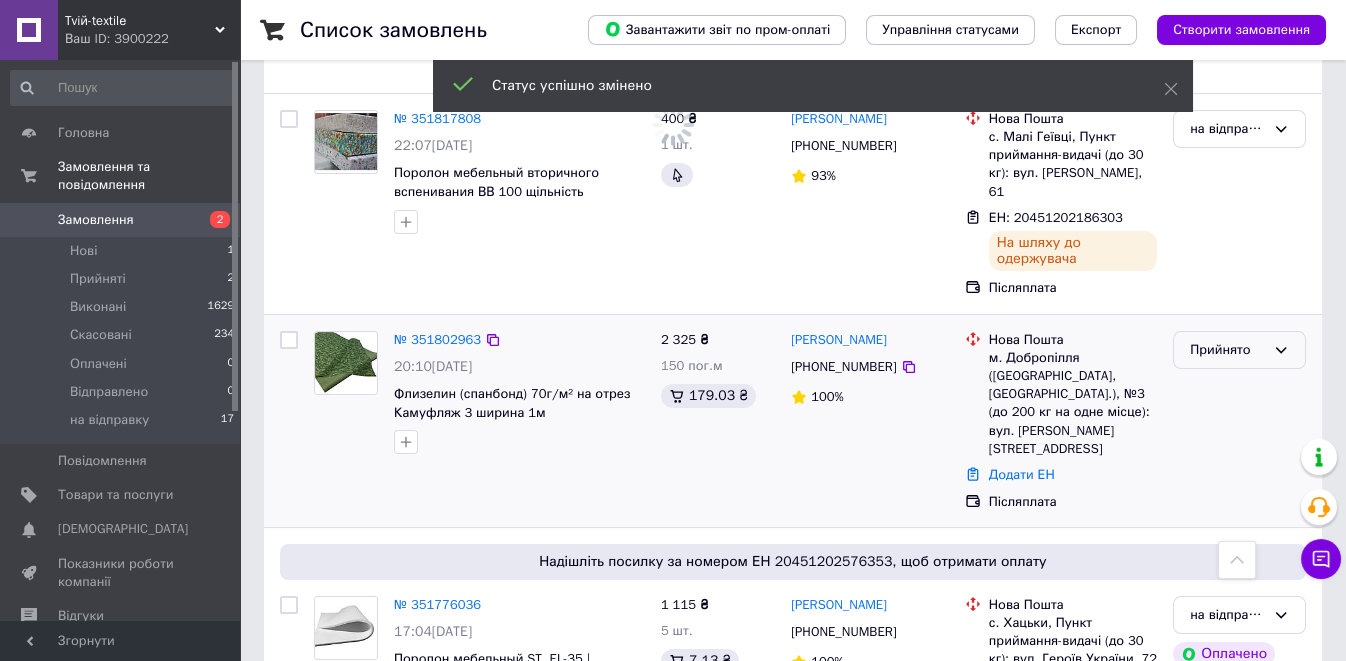 click on "Прийнято" at bounding box center (1239, 350) 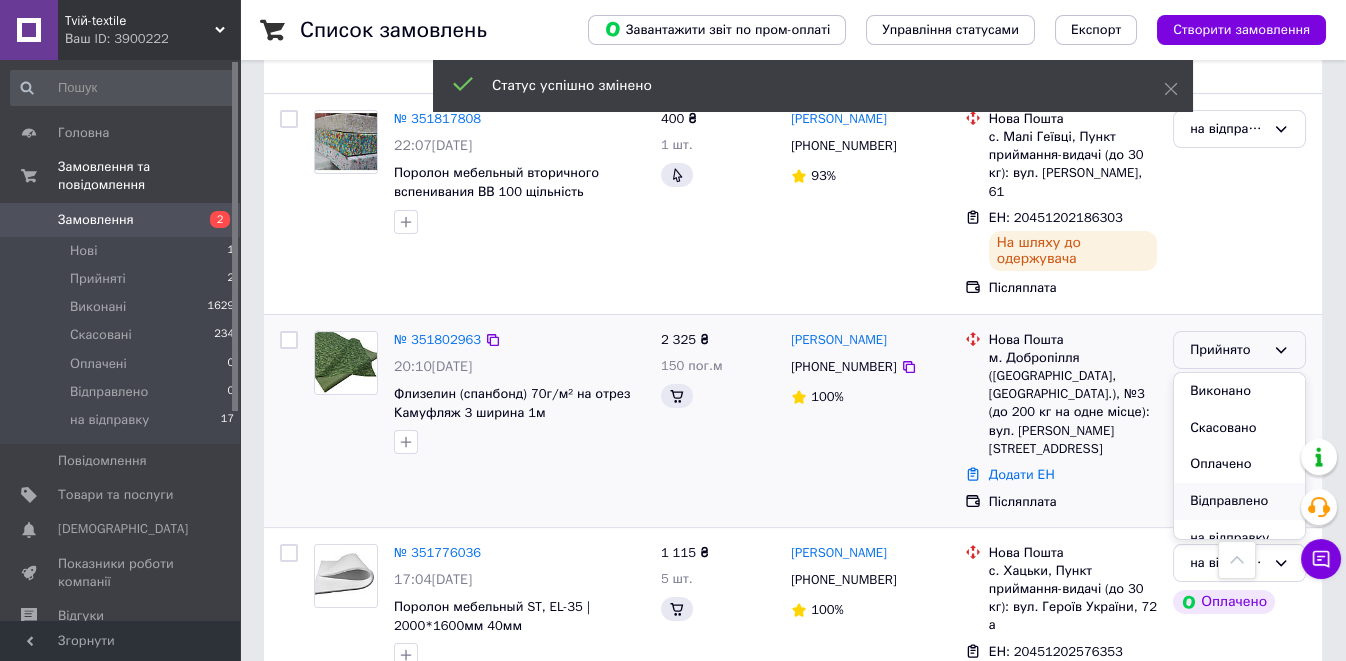 scroll, scrollTop: 17, scrollLeft: 0, axis: vertical 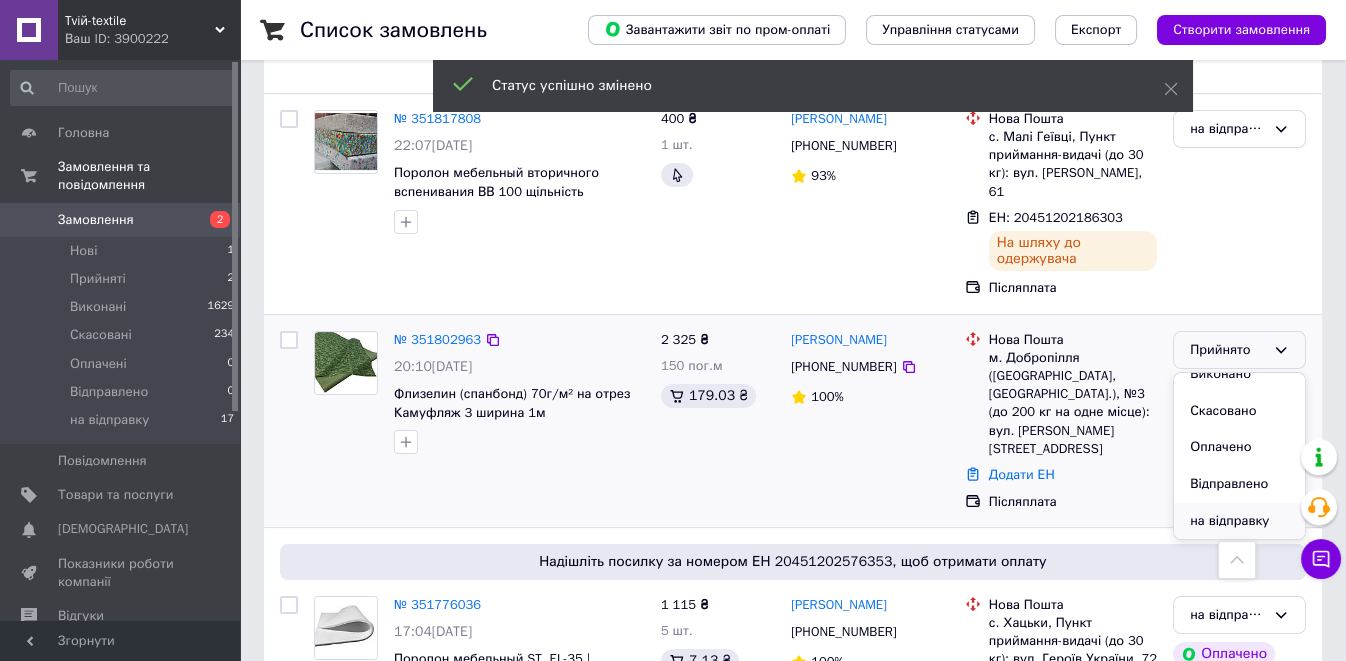 click on "на відправку" at bounding box center (1239, 521) 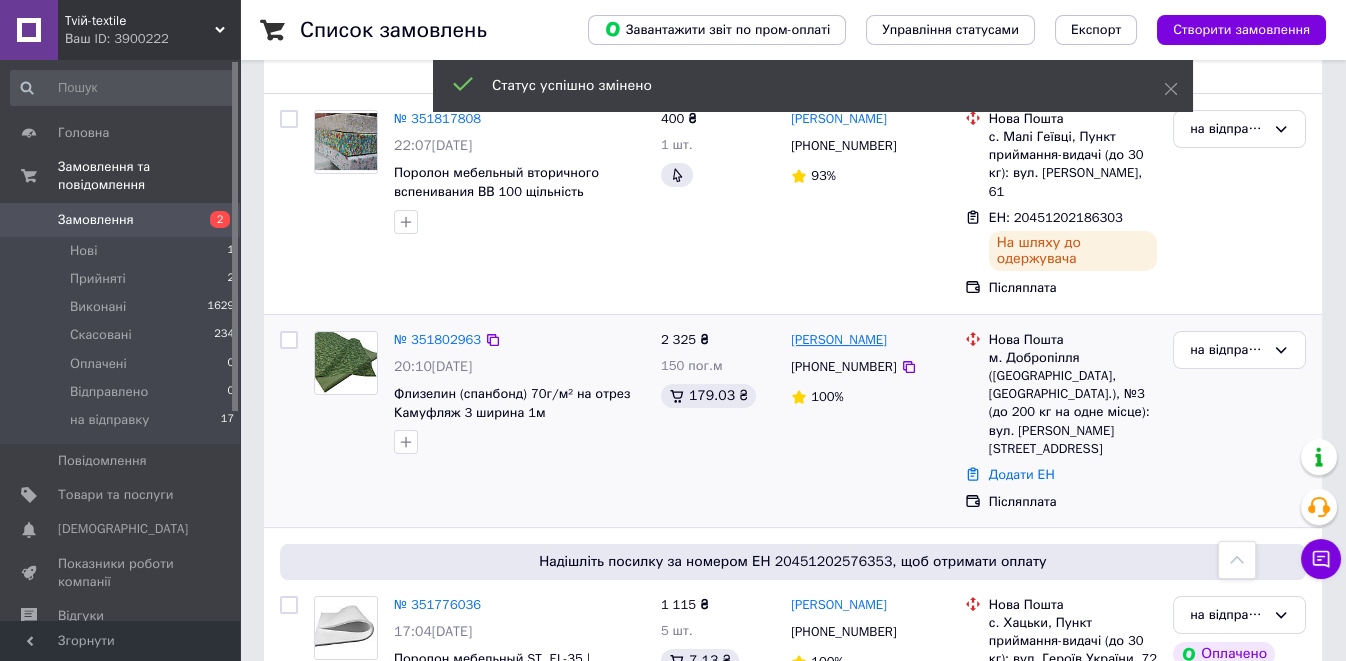drag, startPoint x: 945, startPoint y: 267, endPoint x: 791, endPoint y: 271, distance: 154.05194 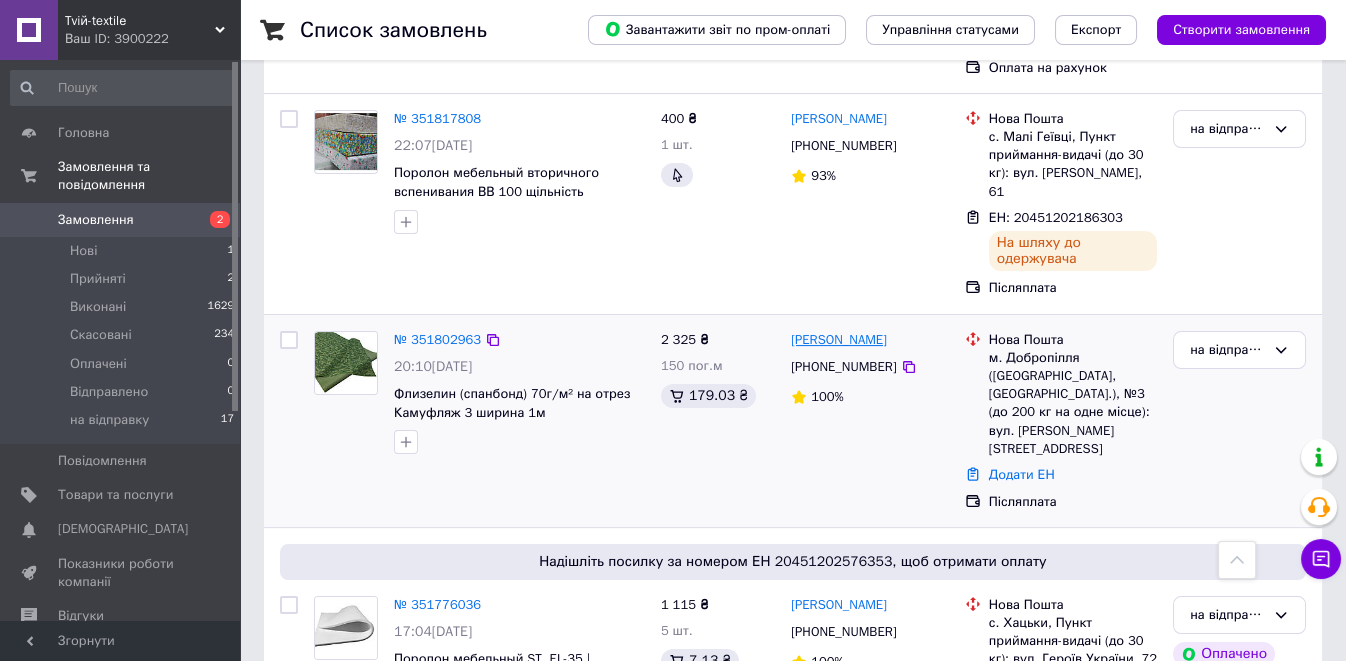copy on "[PERSON_NAME]" 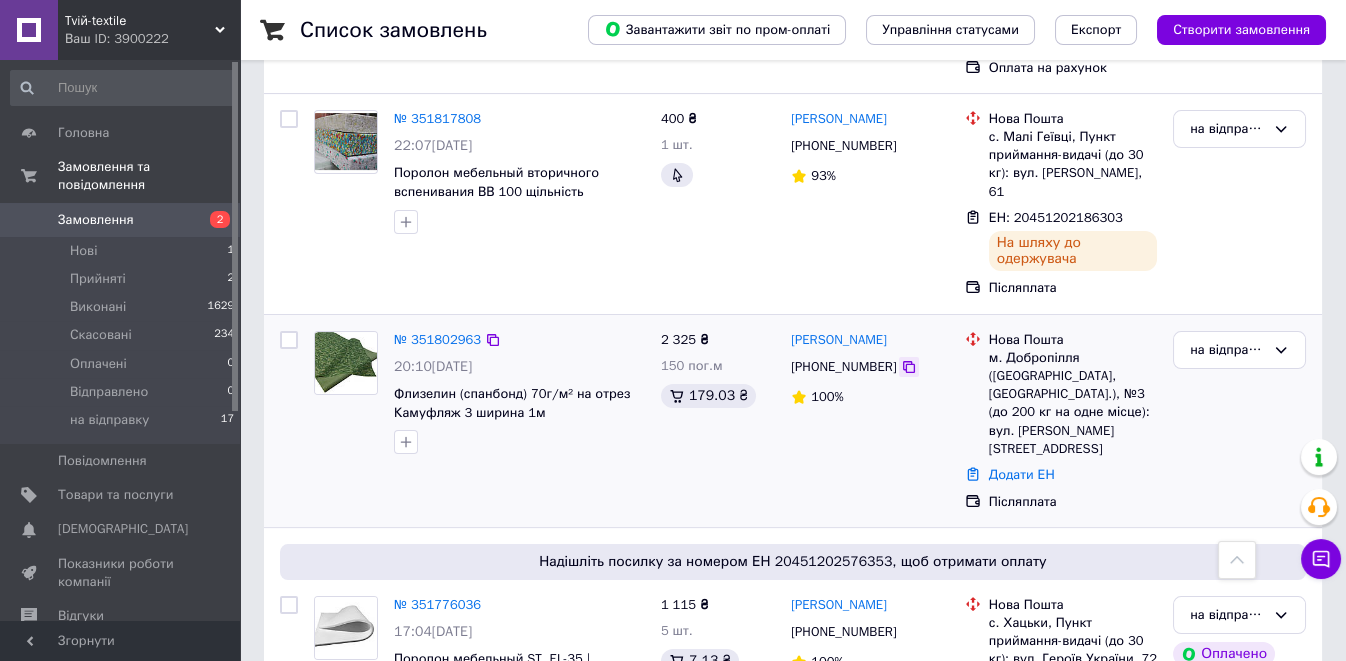 click 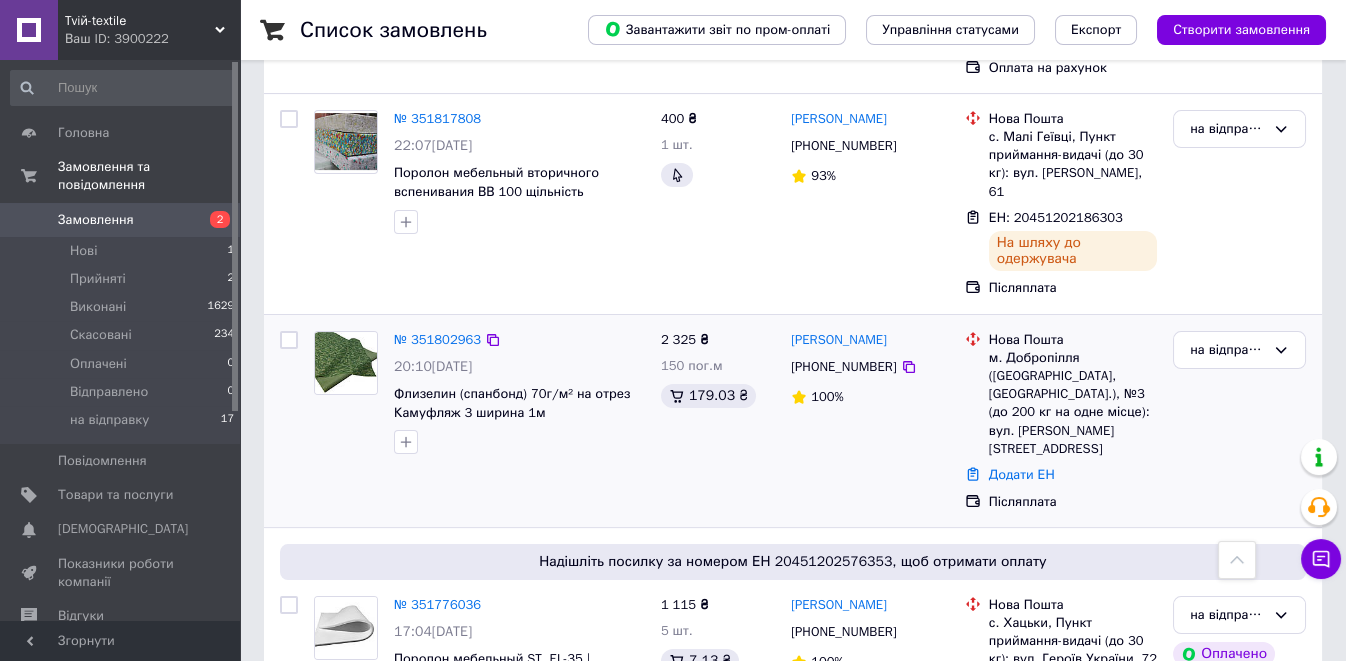 drag, startPoint x: 953, startPoint y: 271, endPoint x: 790, endPoint y: 255, distance: 163.78339 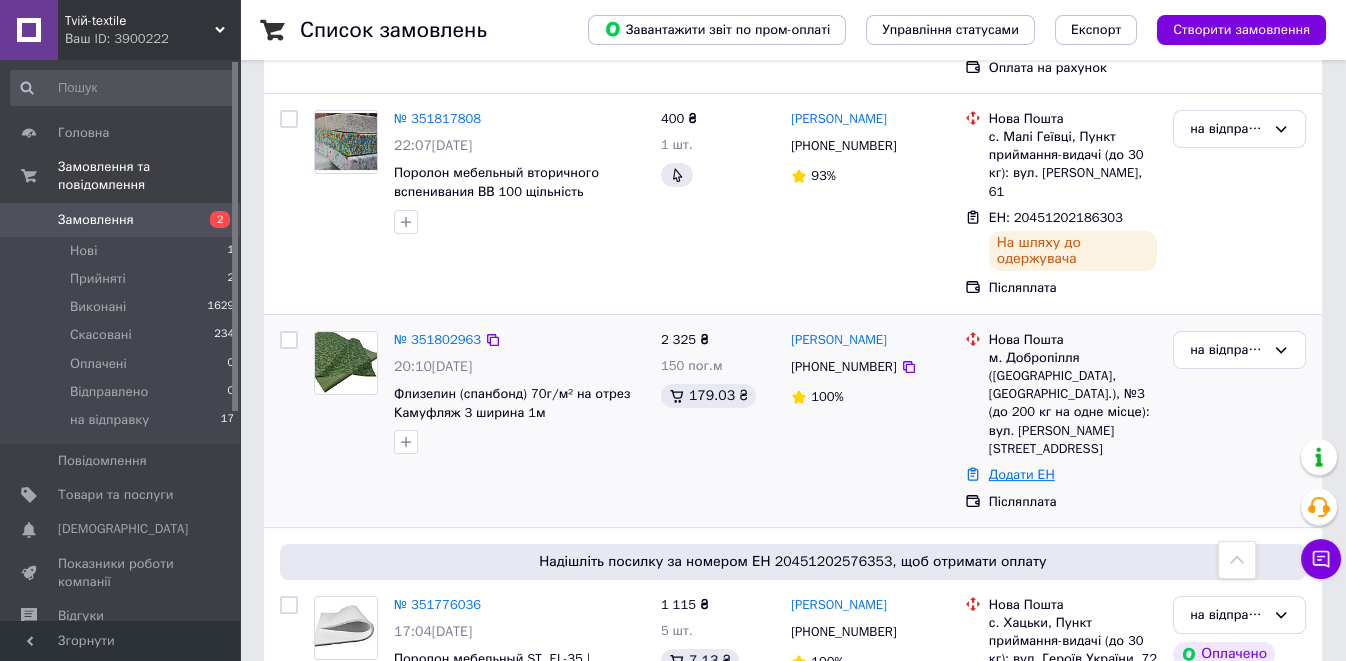 click on "Додати ЕН" at bounding box center [1022, 474] 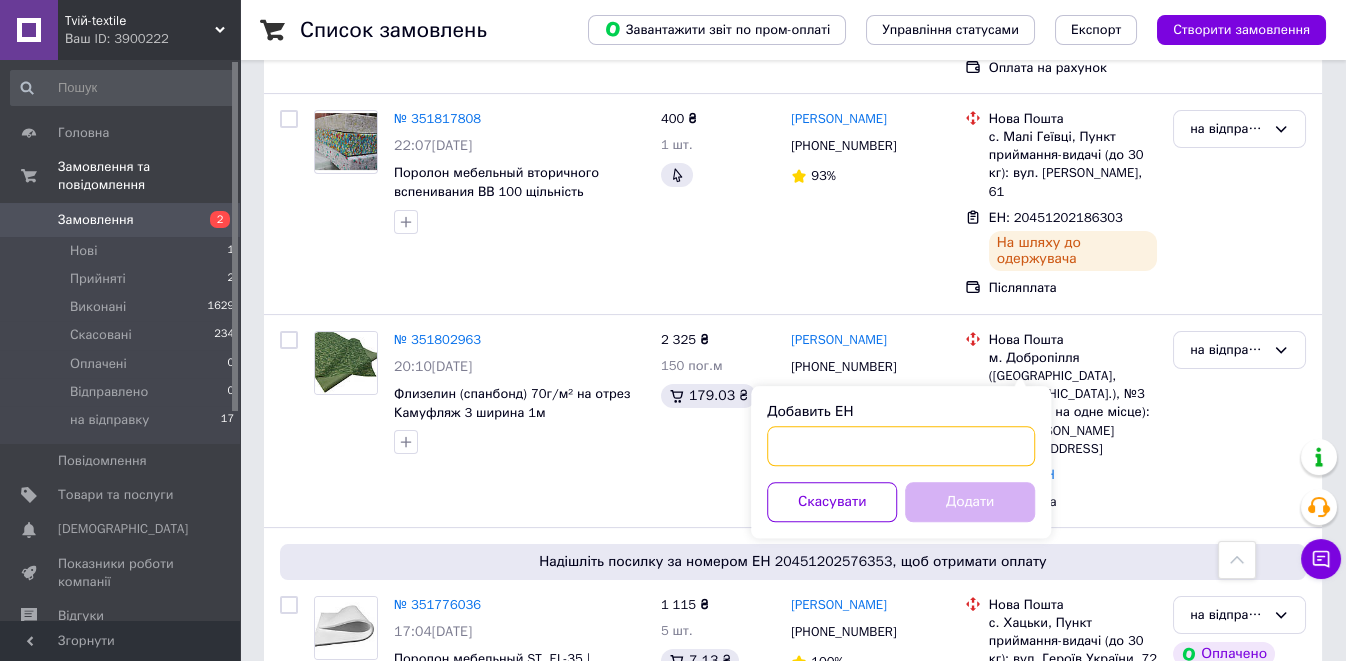 click on "Добавить ЕН" at bounding box center (901, 446) 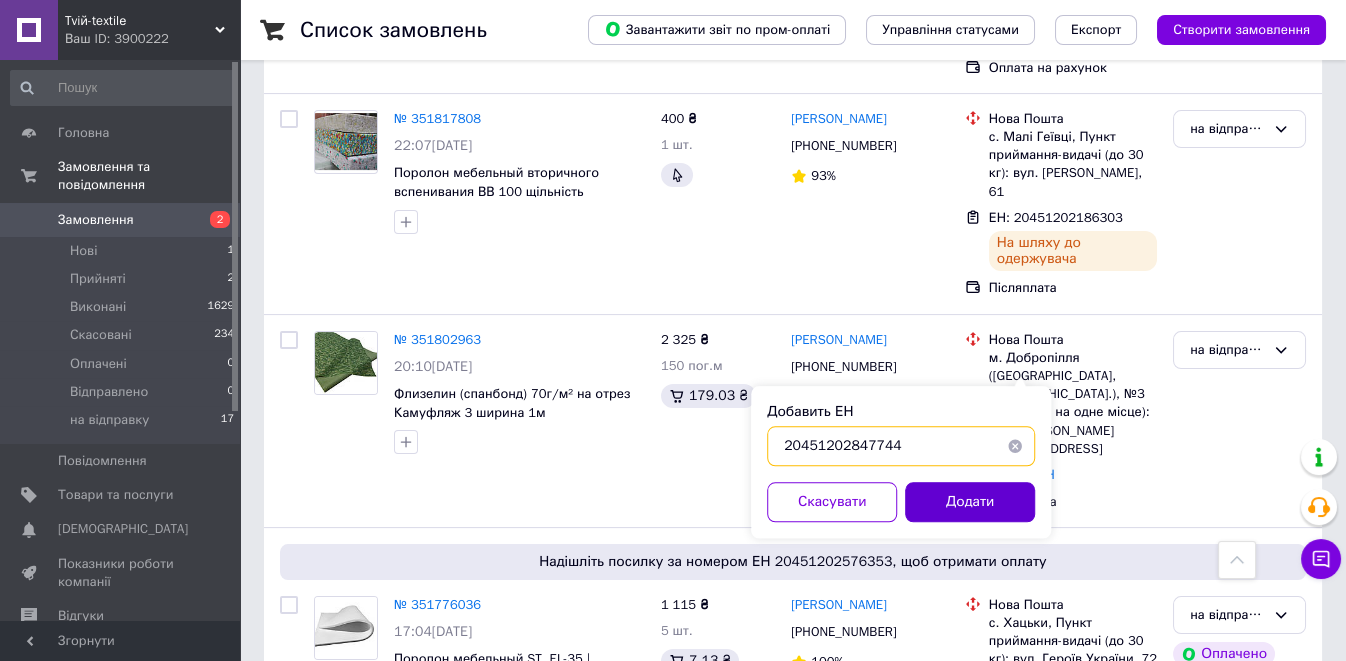 type on "20451202847744" 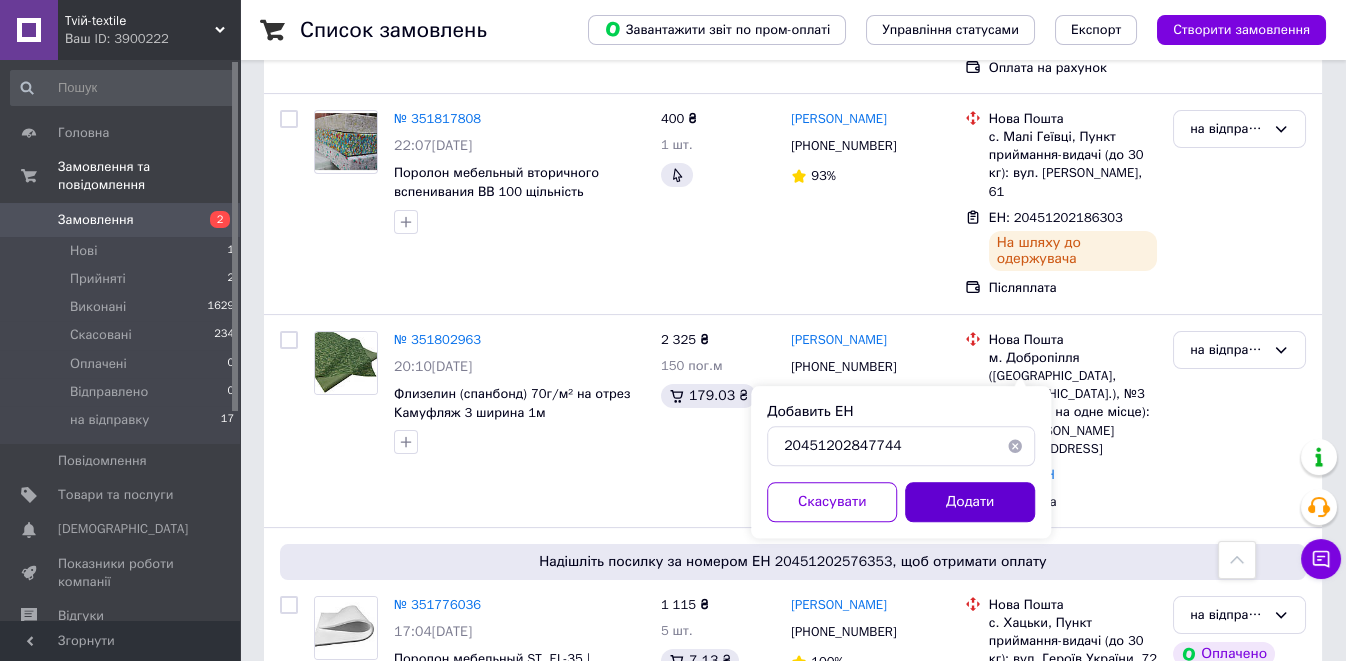click on "Додати" at bounding box center (970, 502) 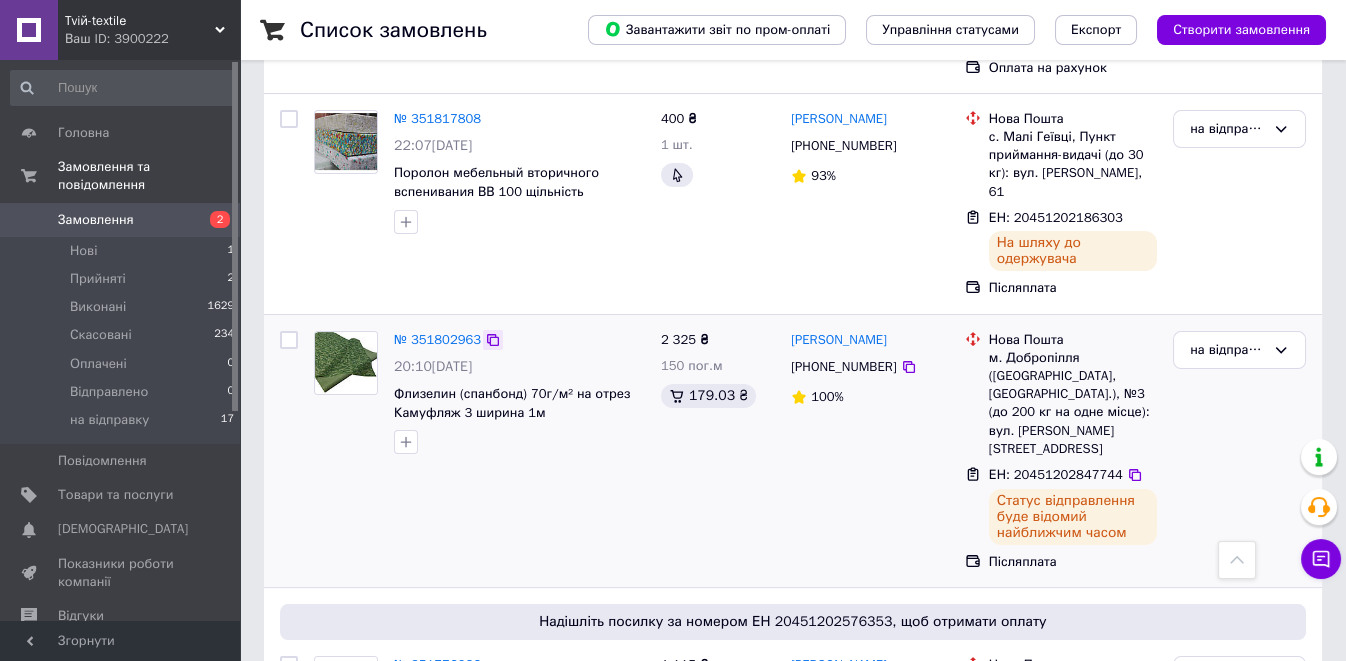 click 